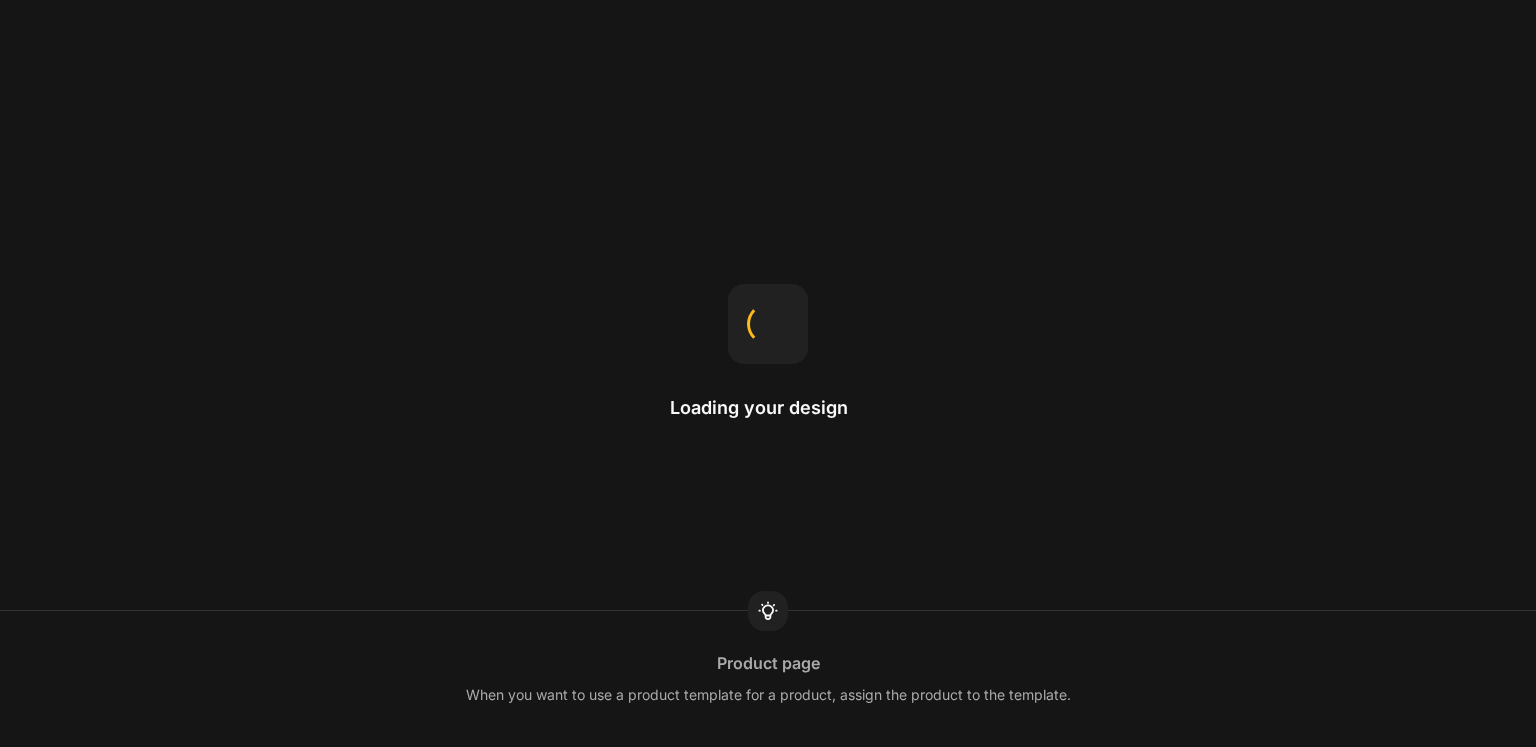 scroll, scrollTop: 0, scrollLeft: 0, axis: both 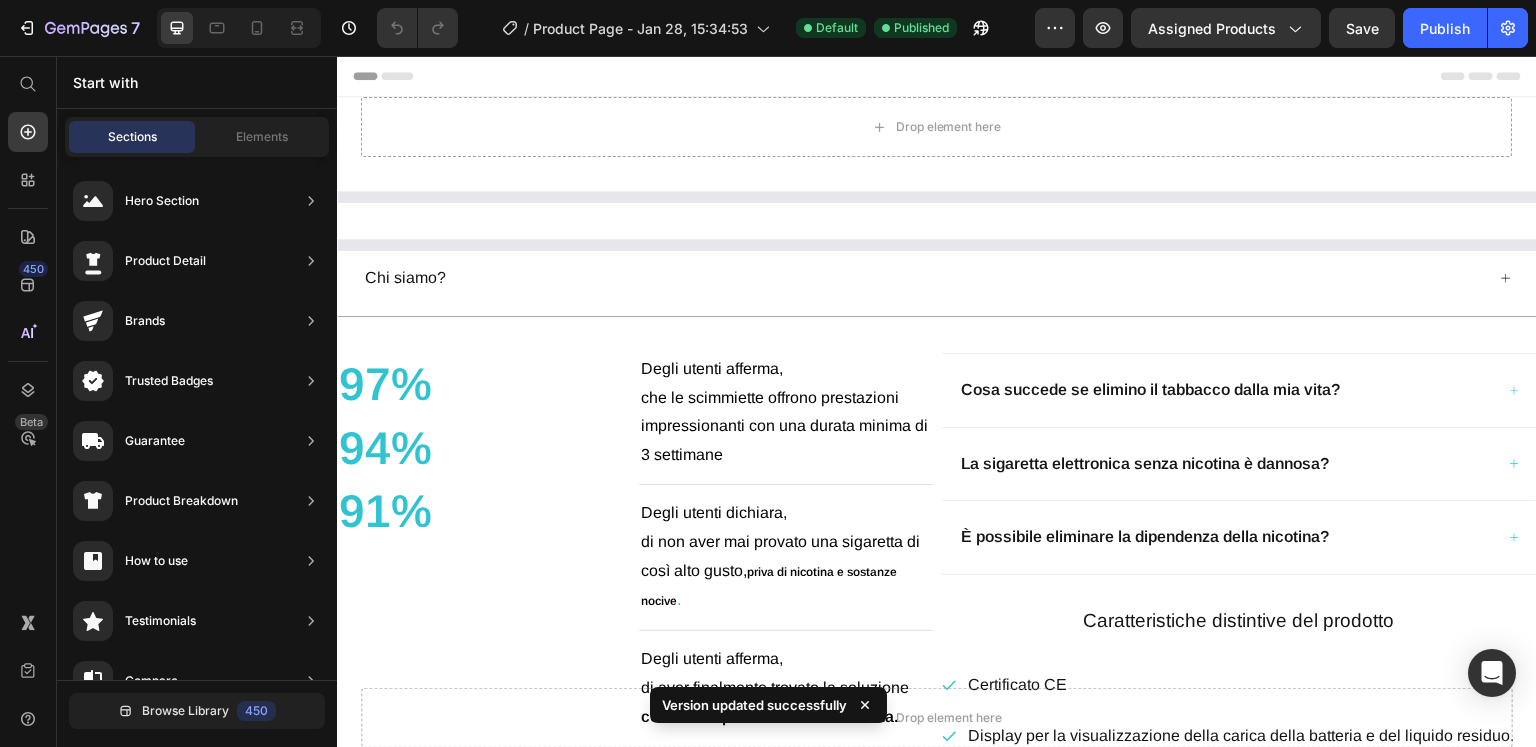 select on "Anguria ice" 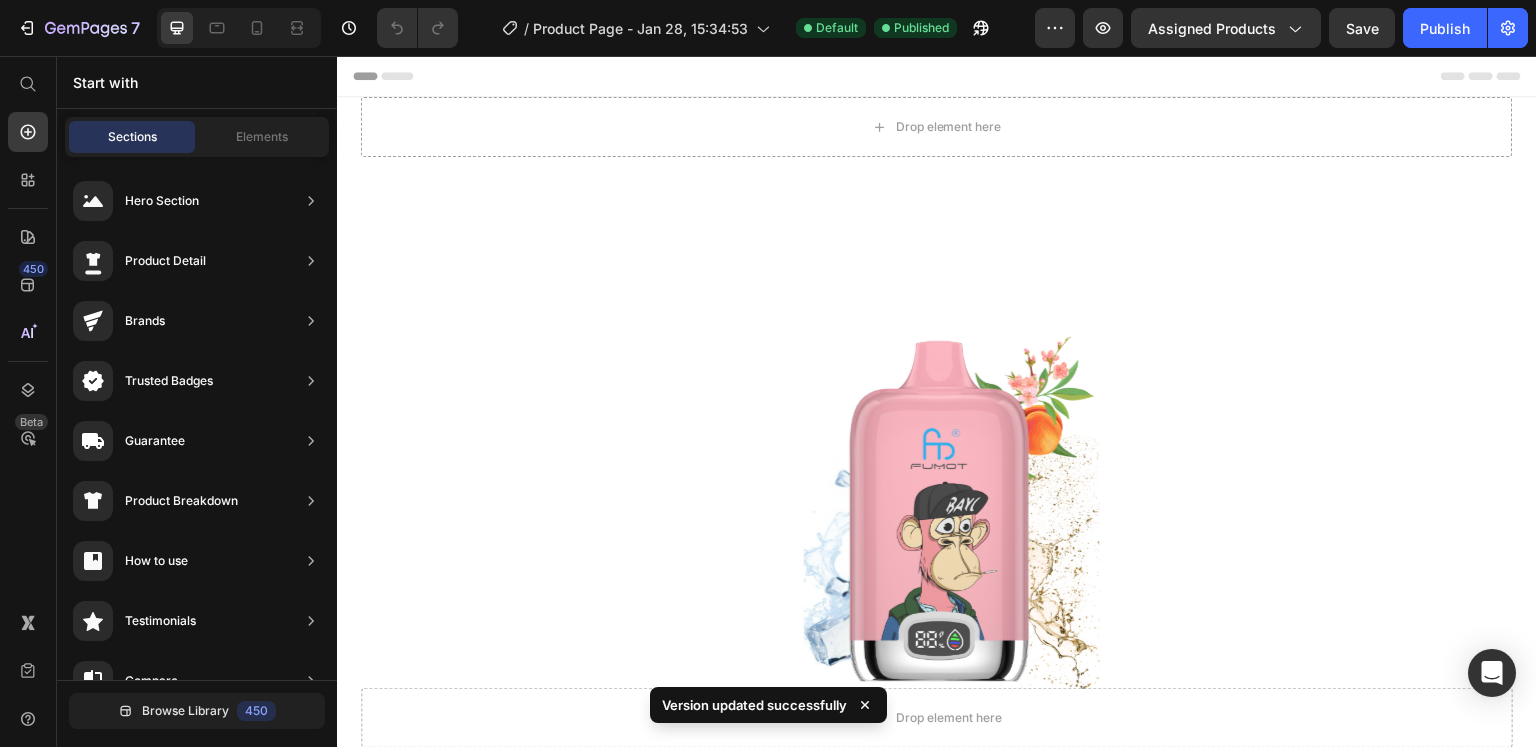 scroll, scrollTop: 0, scrollLeft: 0, axis: both 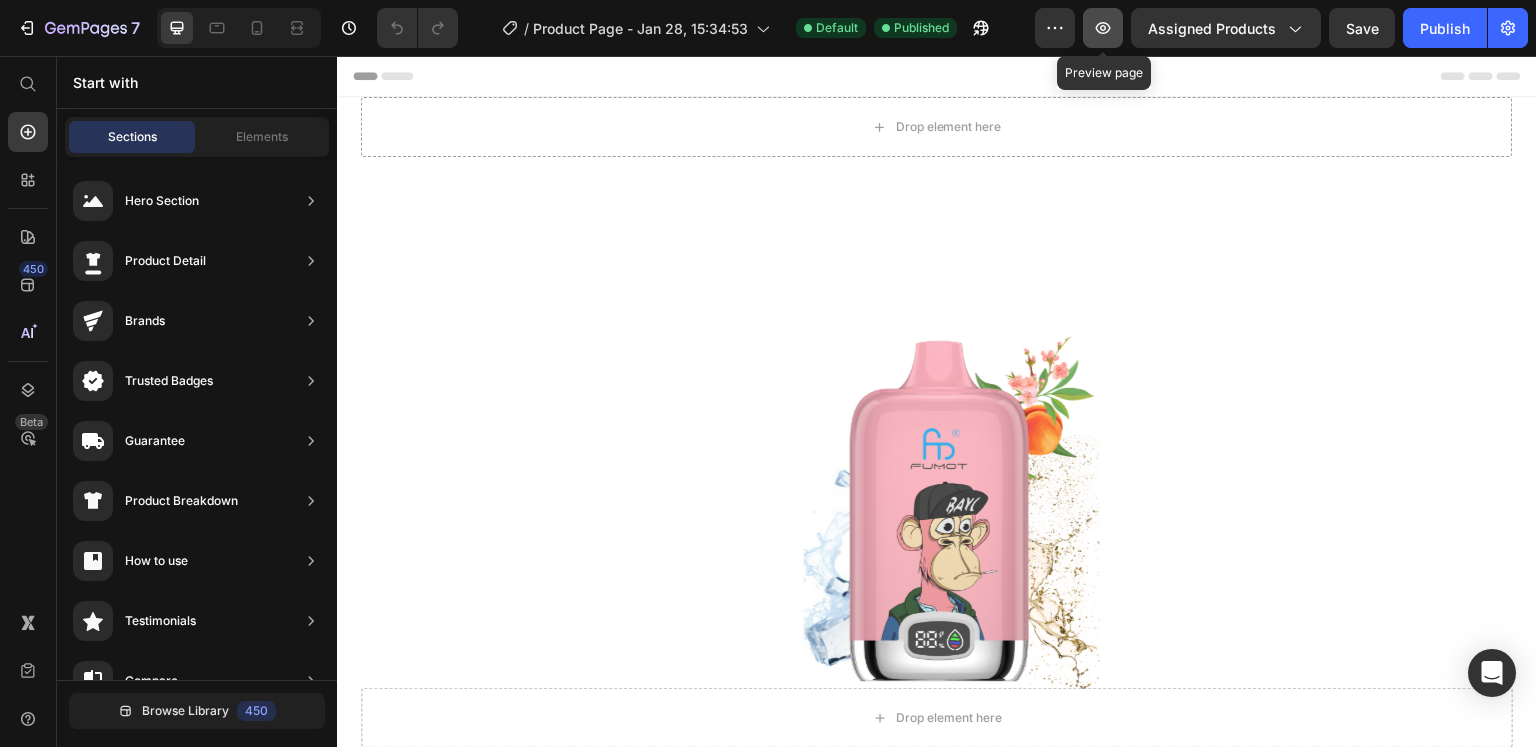 click 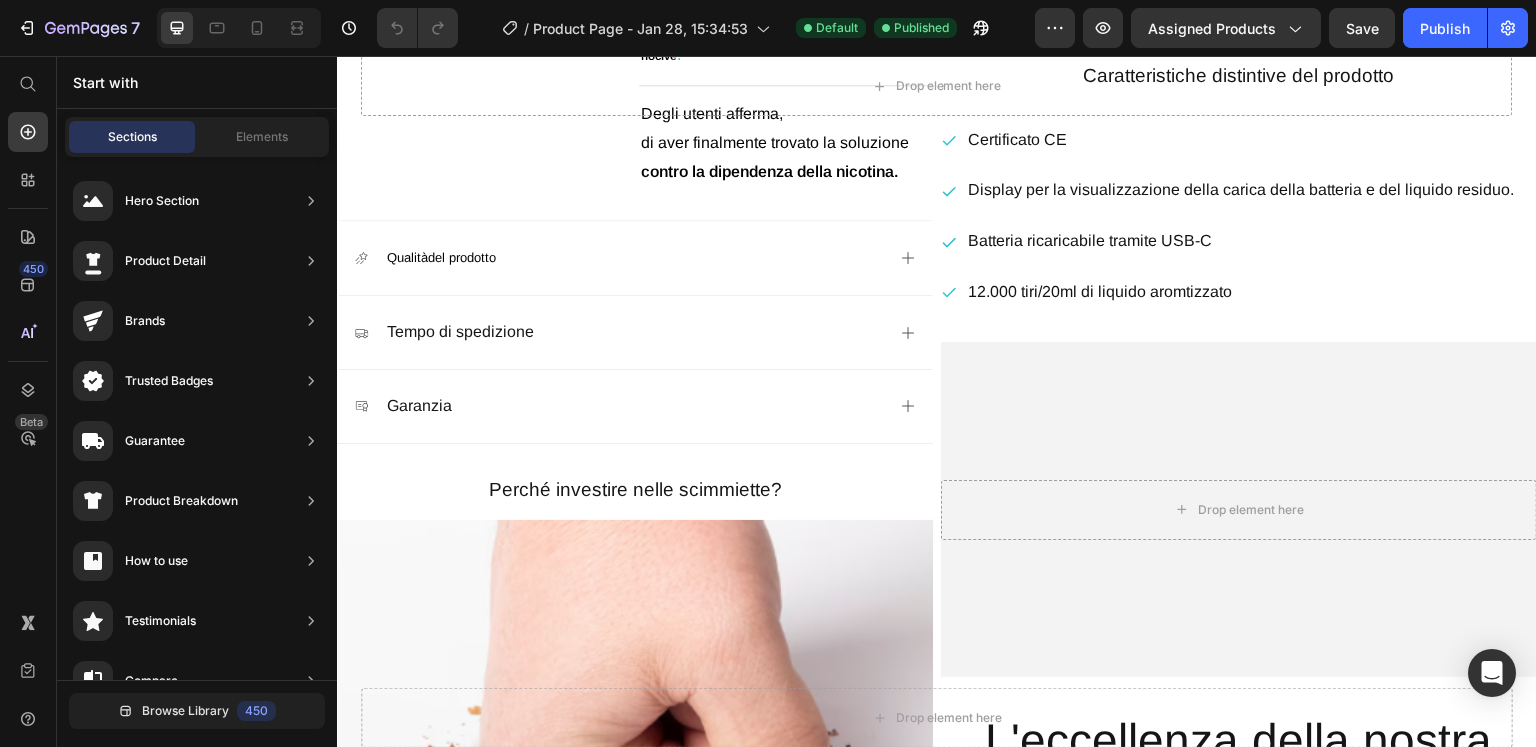 scroll, scrollTop: 0, scrollLeft: 0, axis: both 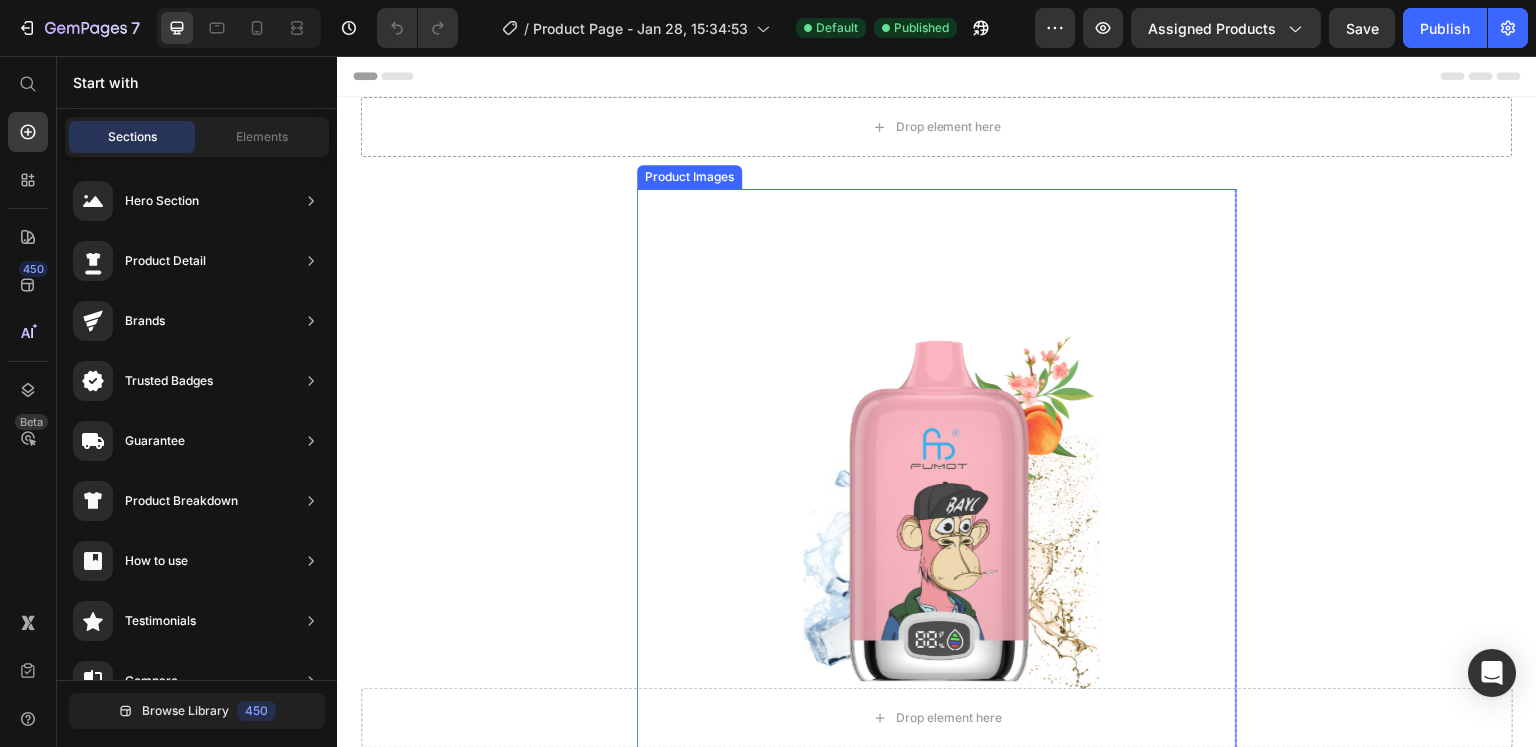 click at bounding box center [937, 489] 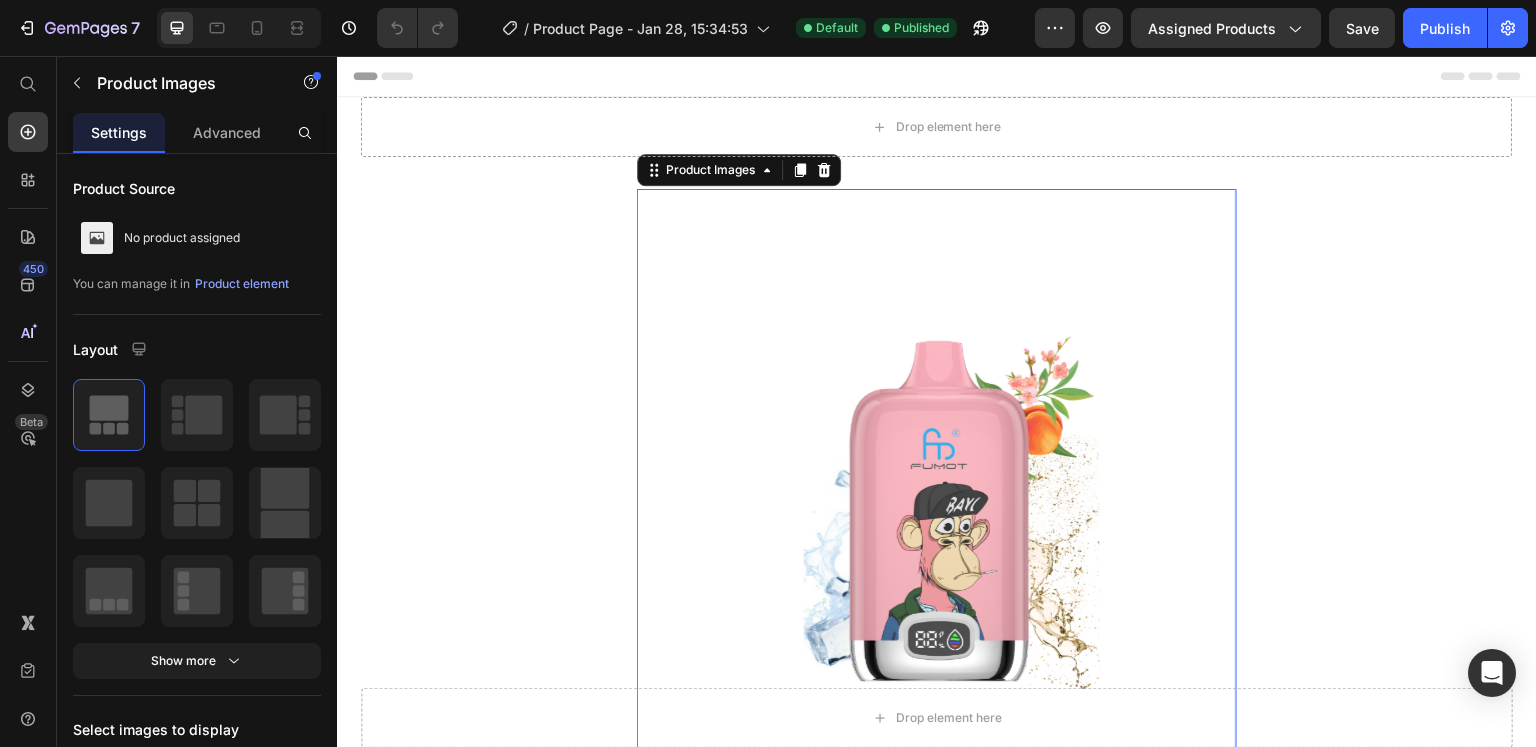 click at bounding box center [937, 489] 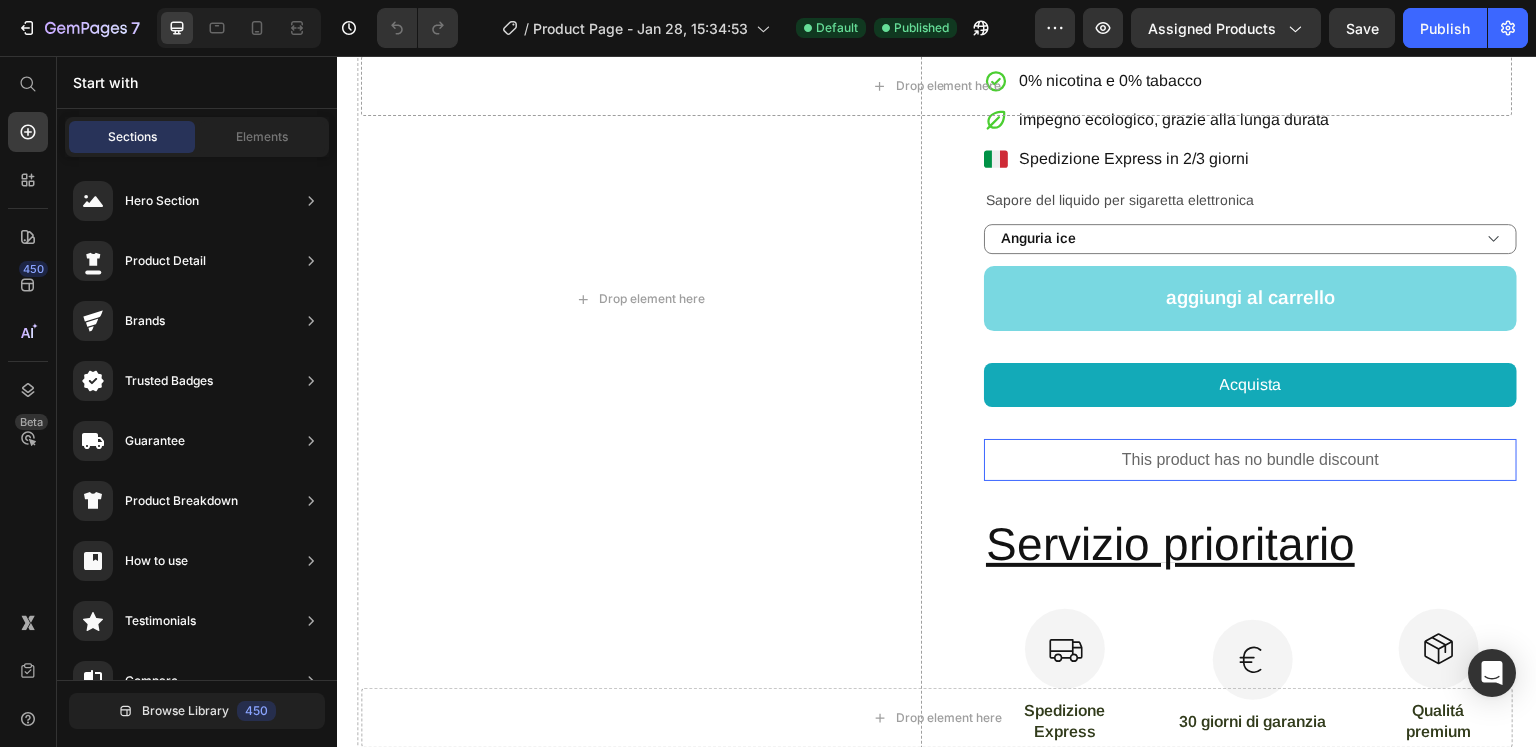 scroll, scrollTop: 1216, scrollLeft: 0, axis: vertical 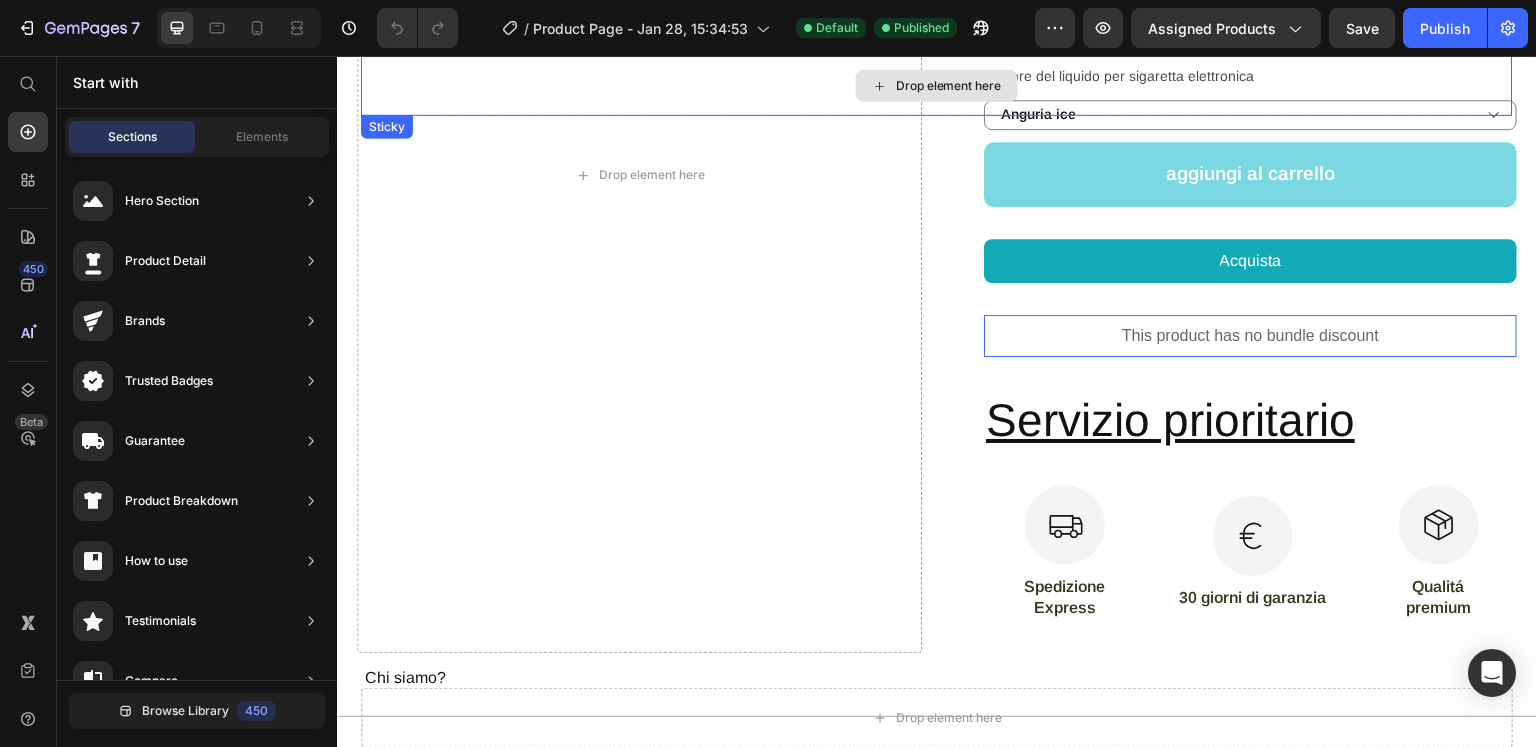 click on "Drop element here" at bounding box center [937, 86] 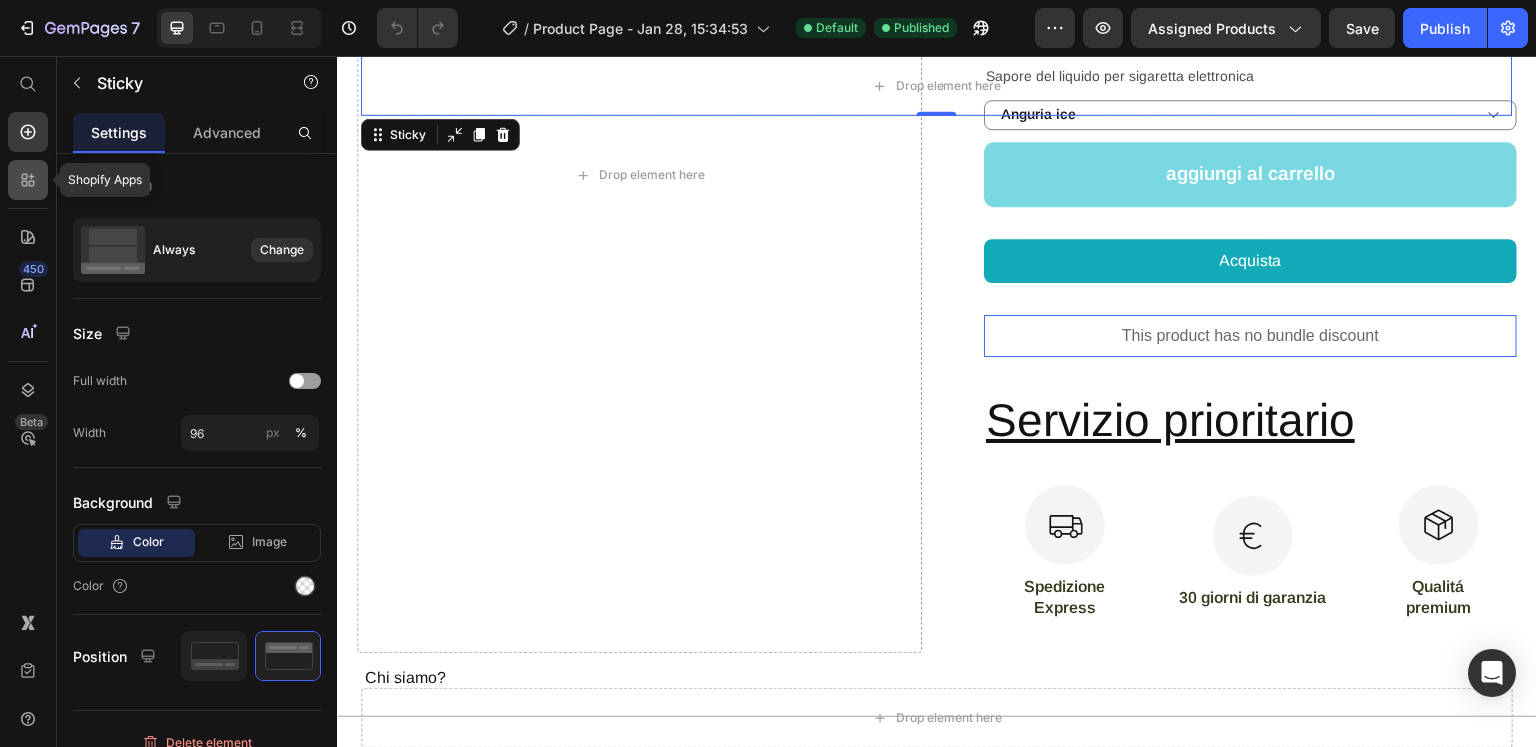 click 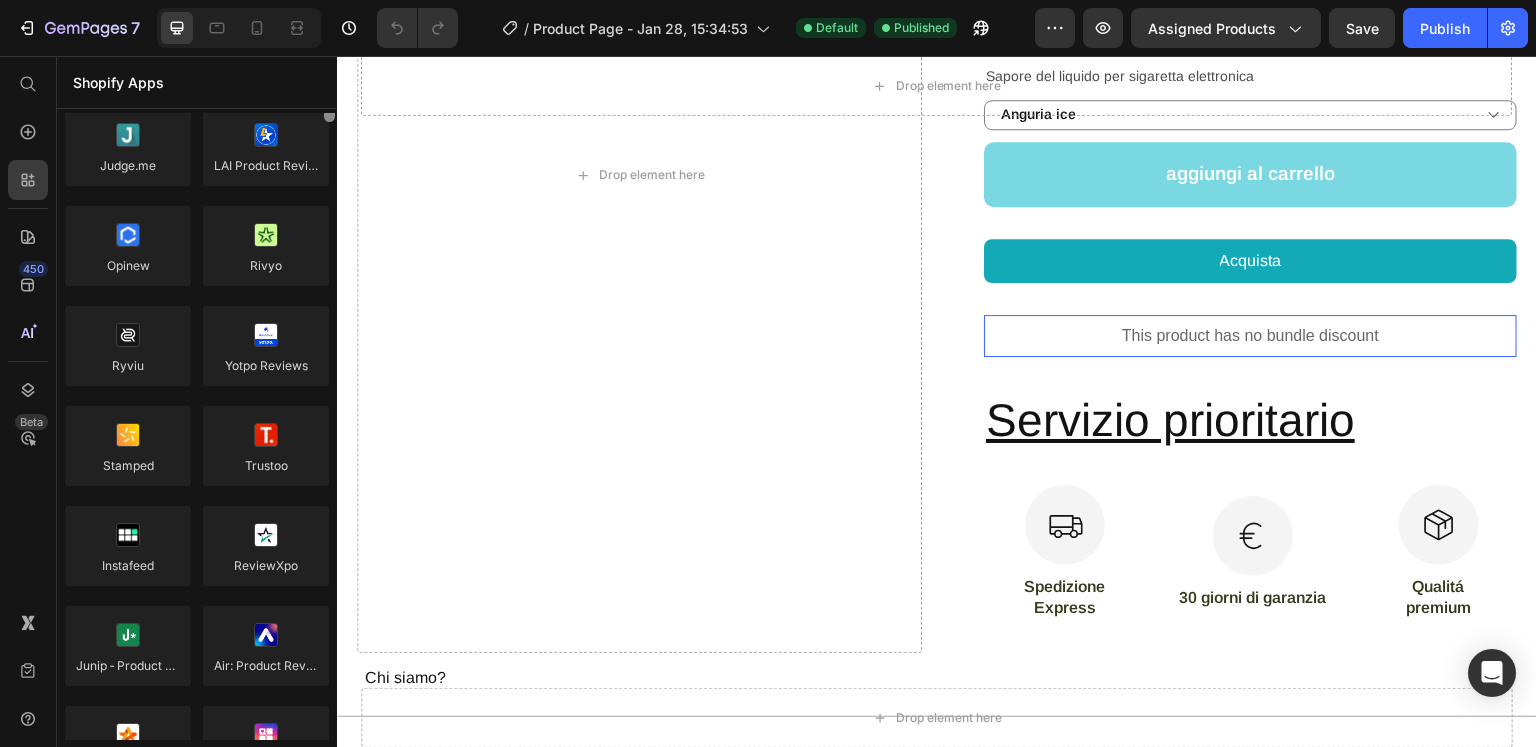 drag, startPoint x: 328, startPoint y: 150, endPoint x: 329, endPoint y: 177, distance: 27.018513 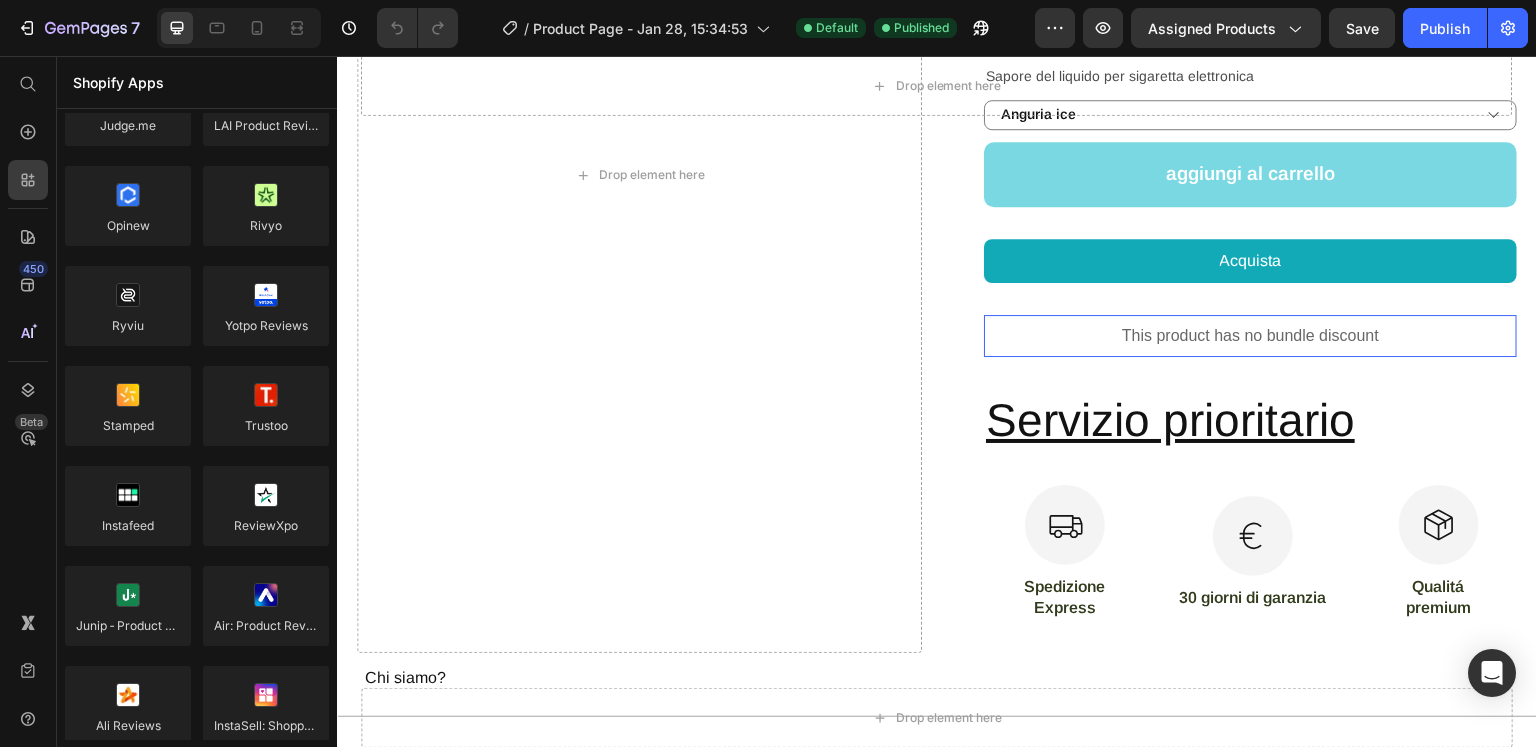scroll, scrollTop: 818, scrollLeft: 0, axis: vertical 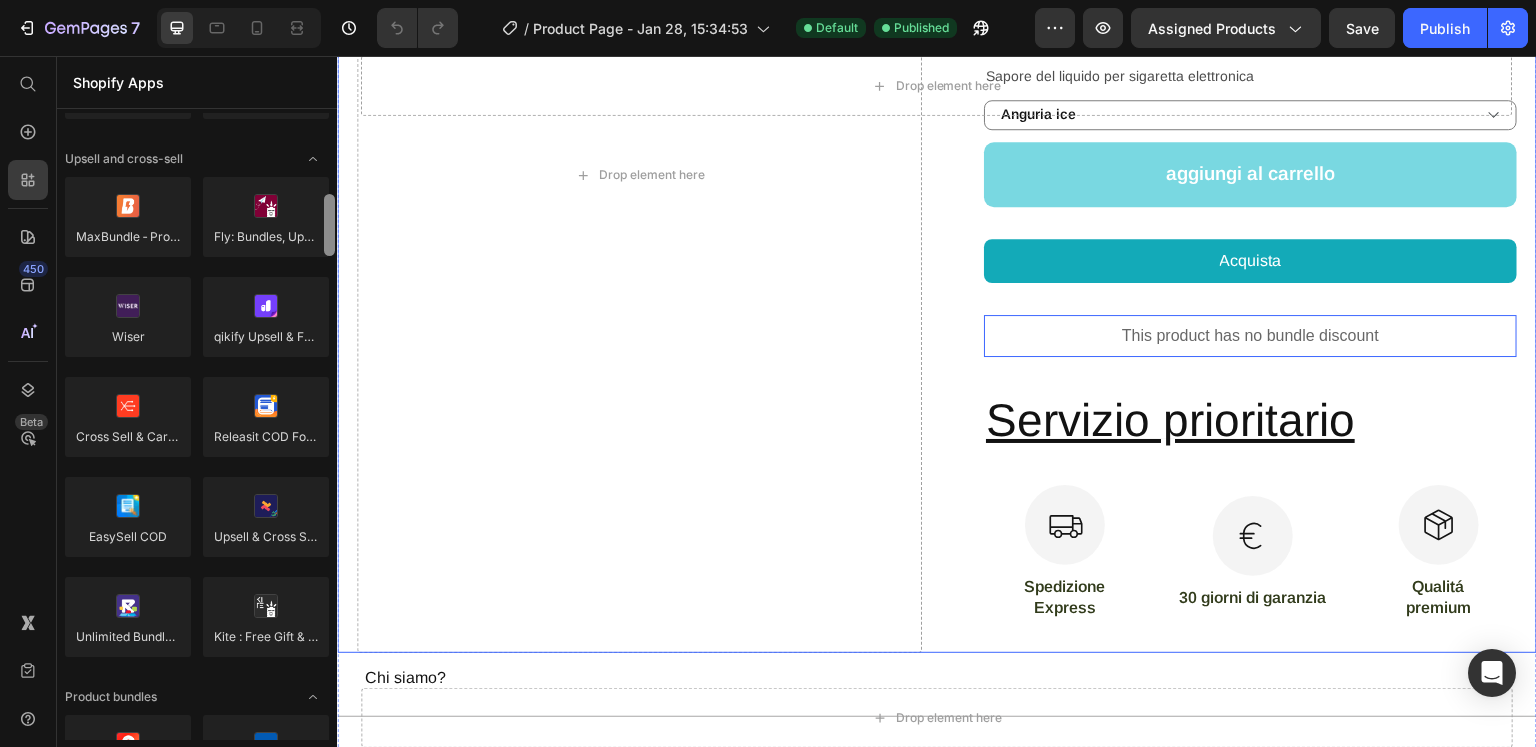 drag, startPoint x: 329, startPoint y: 198, endPoint x: 332, endPoint y: 242, distance: 44.102154 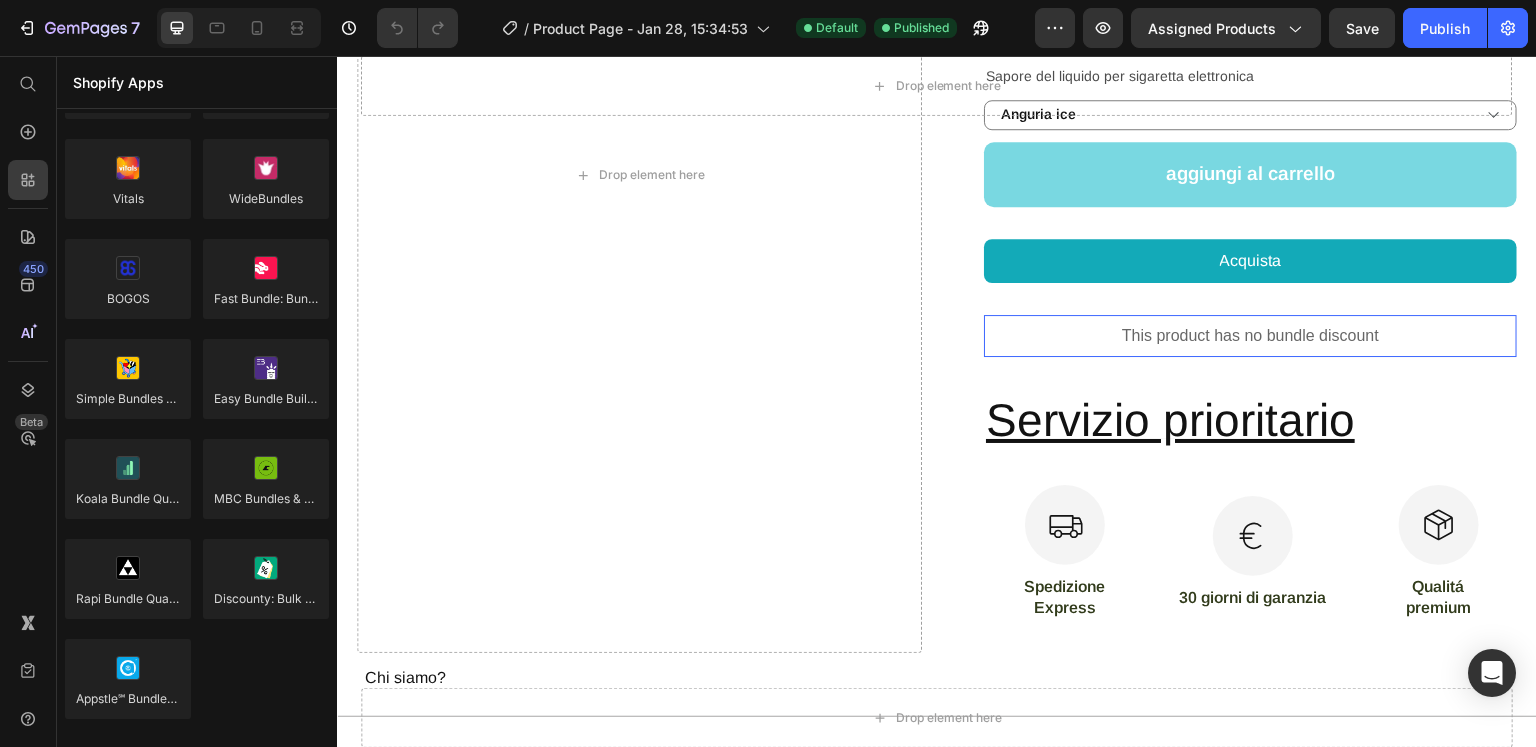 scroll, scrollTop: 0, scrollLeft: 0, axis: both 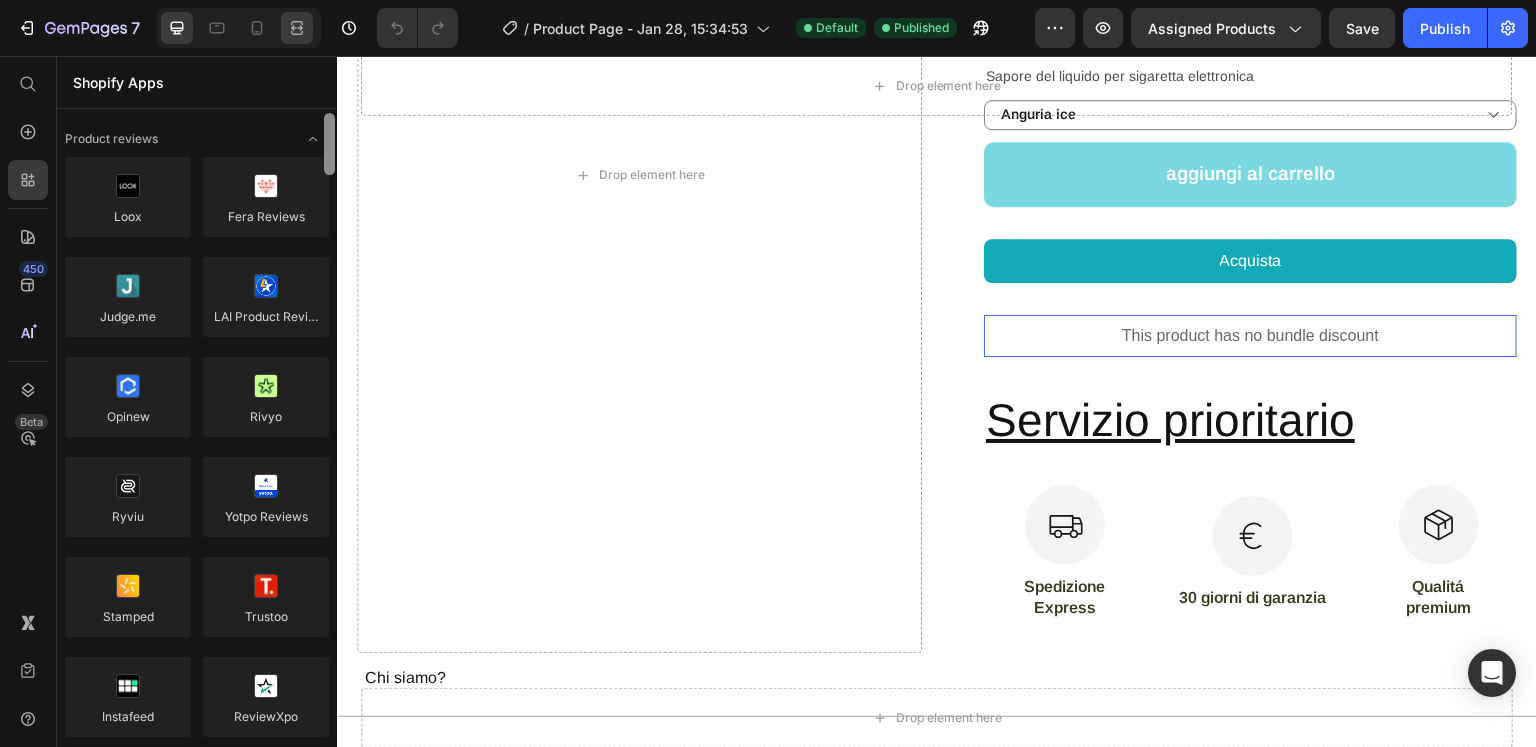 drag, startPoint x: 328, startPoint y: 240, endPoint x: 298, endPoint y: 41, distance: 201.2486 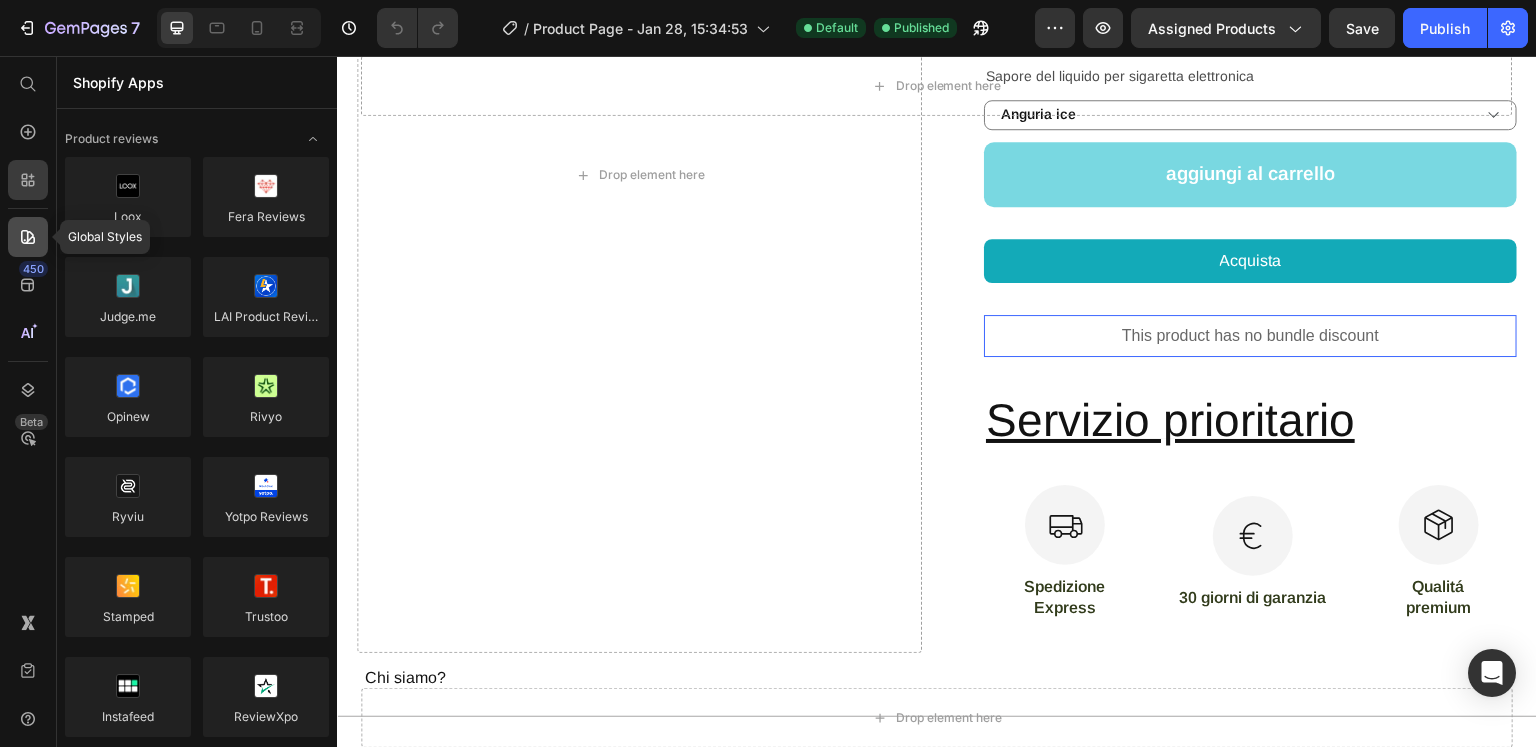 click 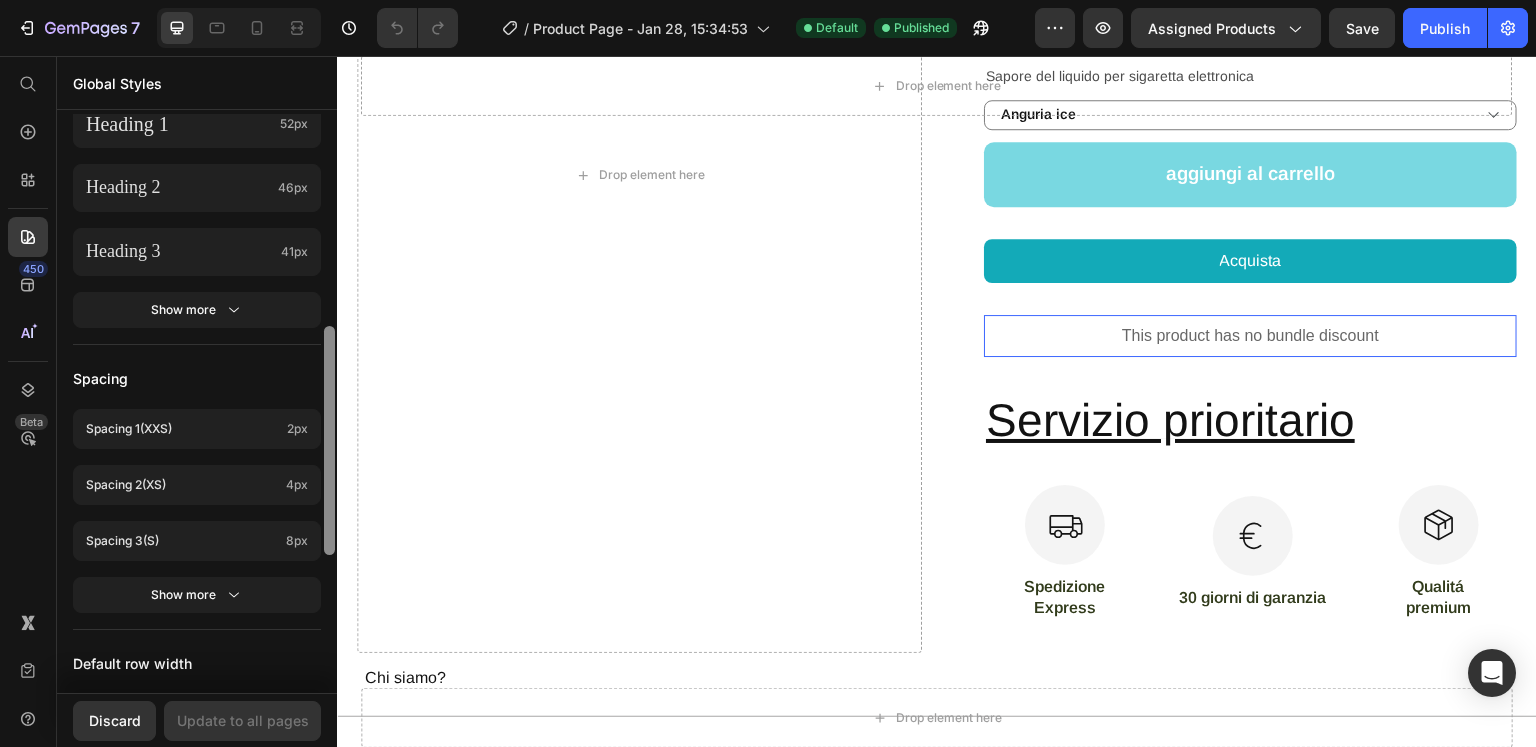 scroll, scrollTop: 884, scrollLeft: 0, axis: vertical 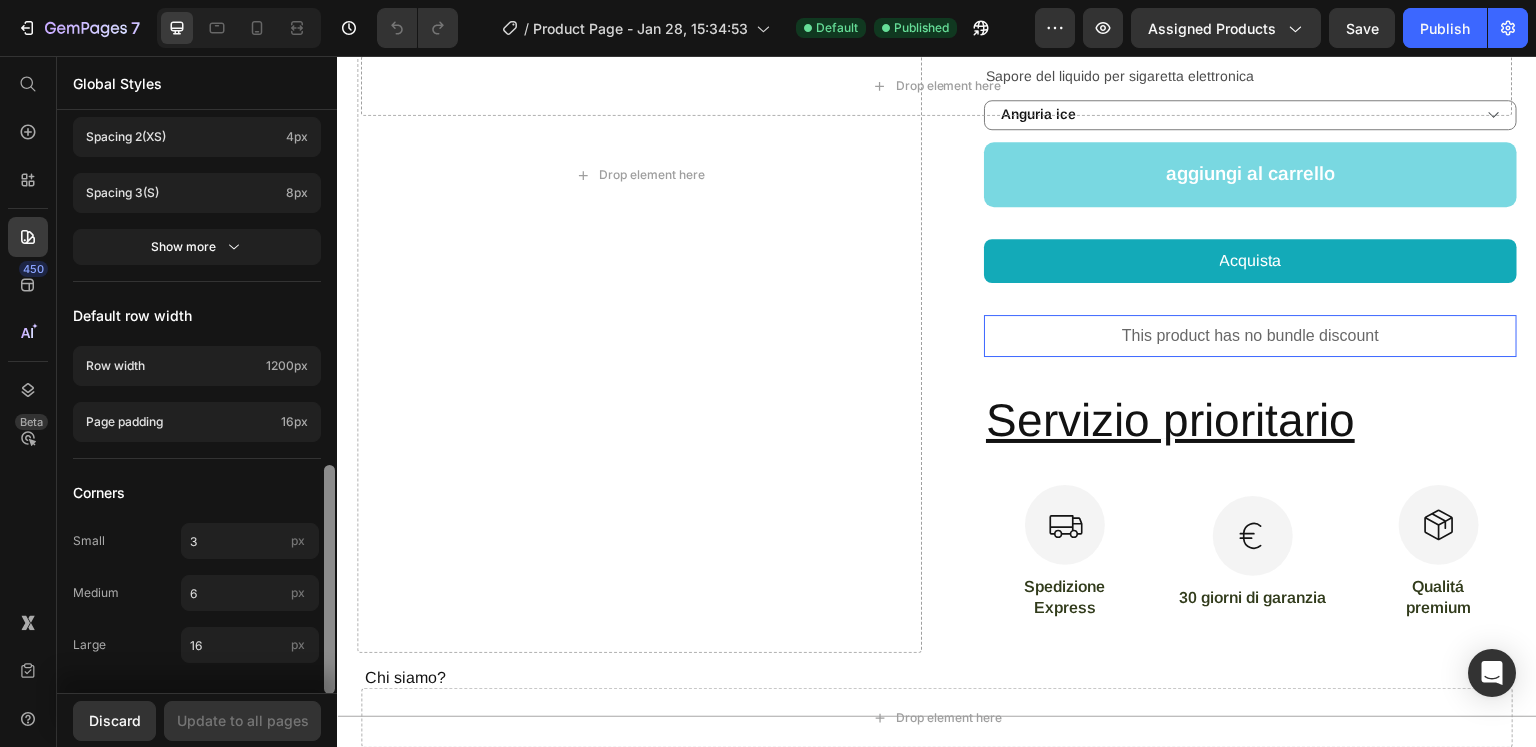 drag, startPoint x: 329, startPoint y: 191, endPoint x: 315, endPoint y: 692, distance: 501.19556 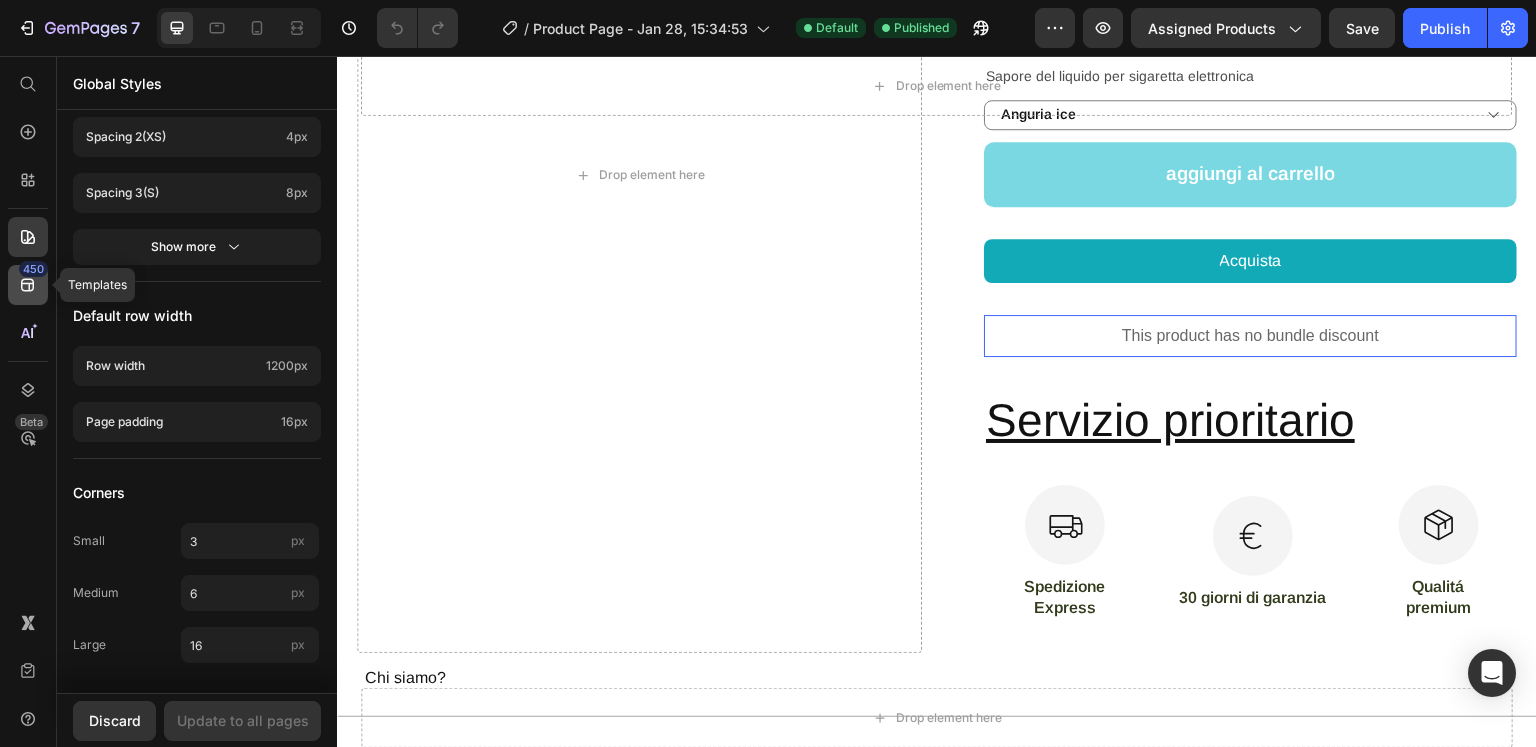 click 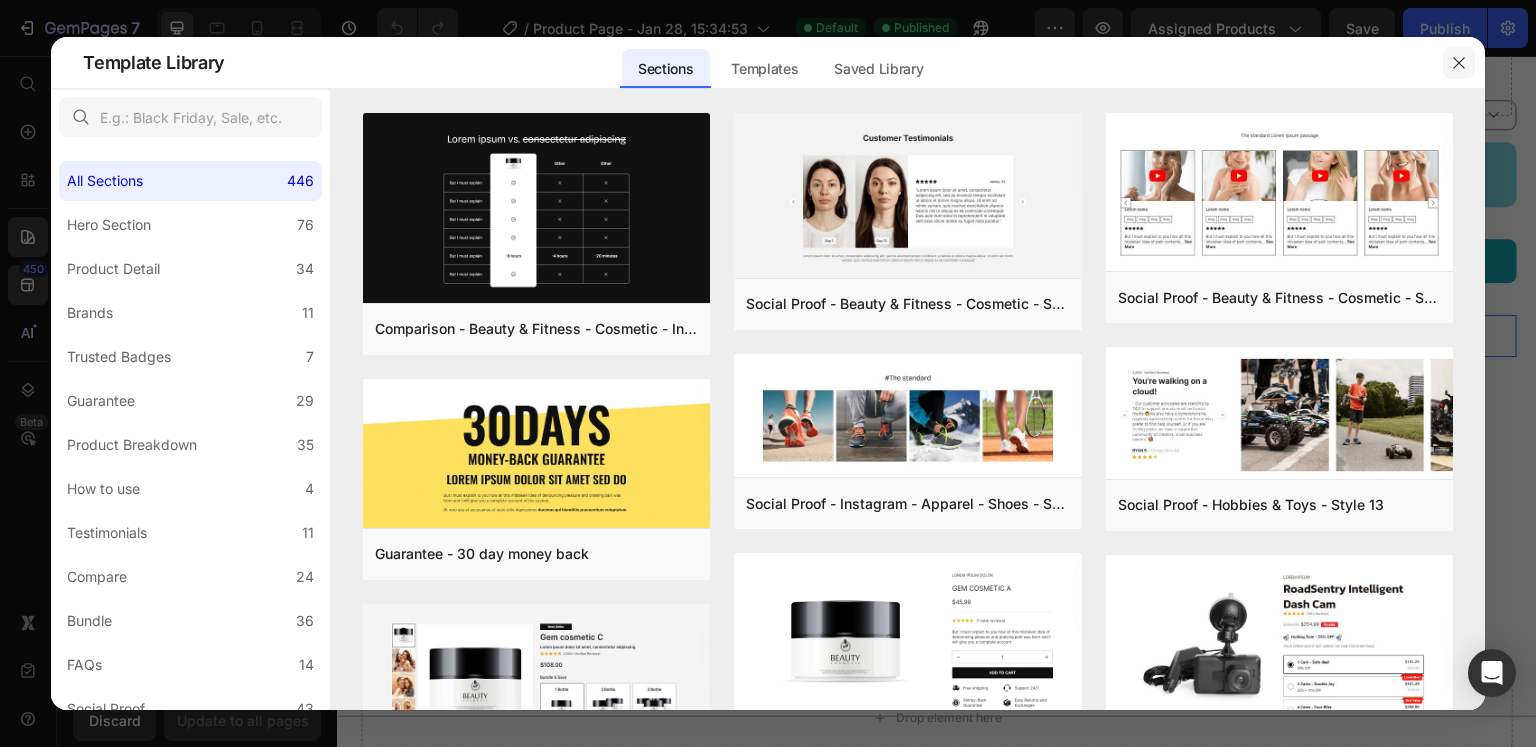 click 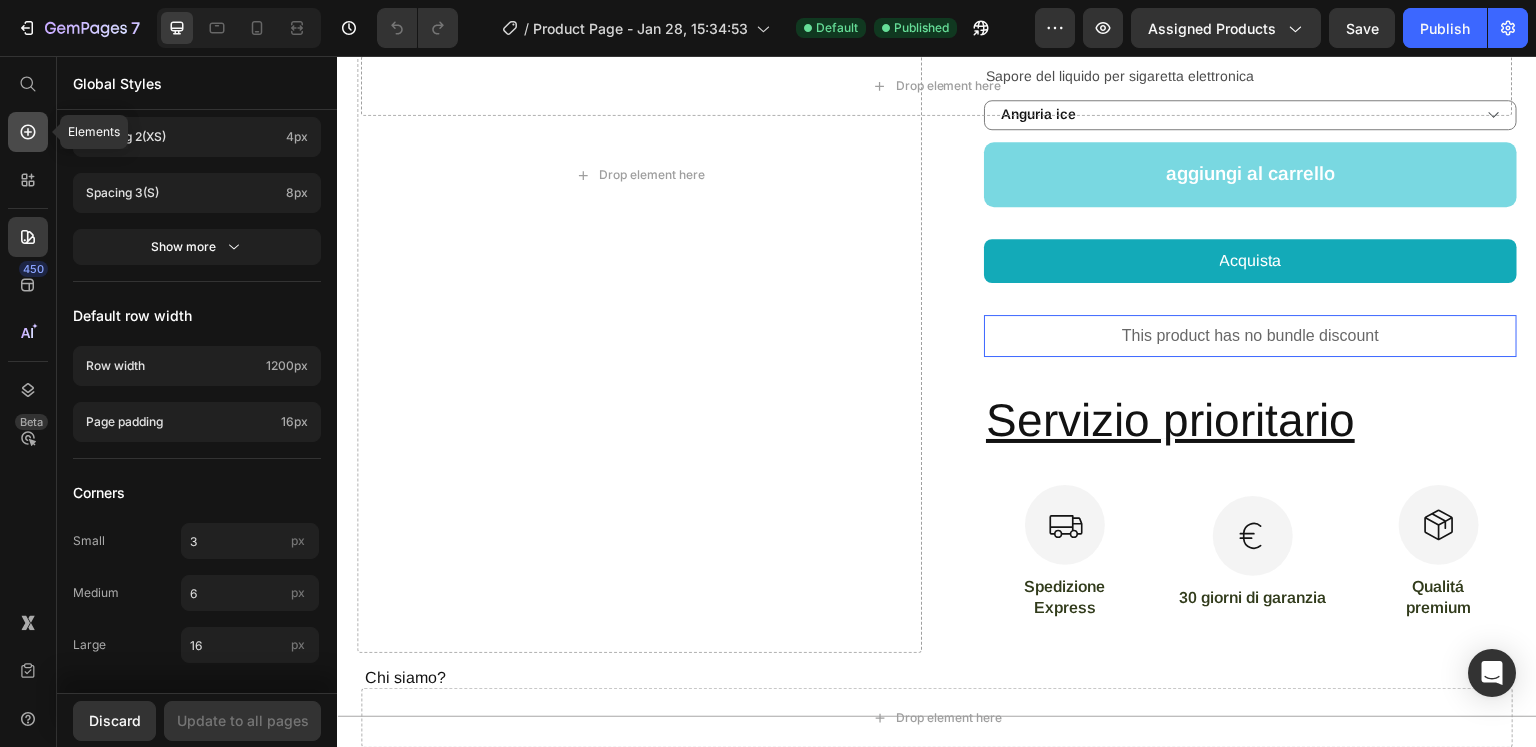 click 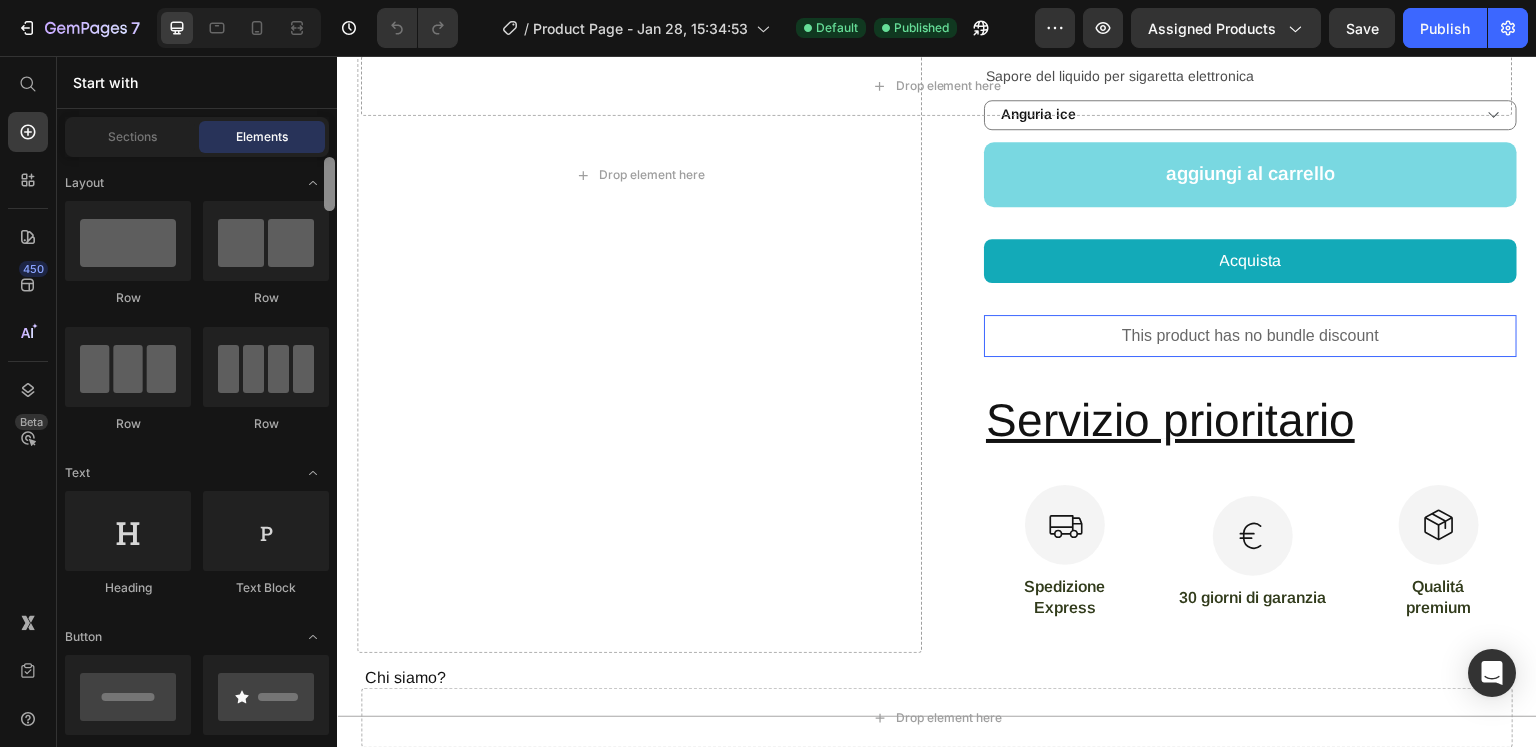click at bounding box center [329, 184] 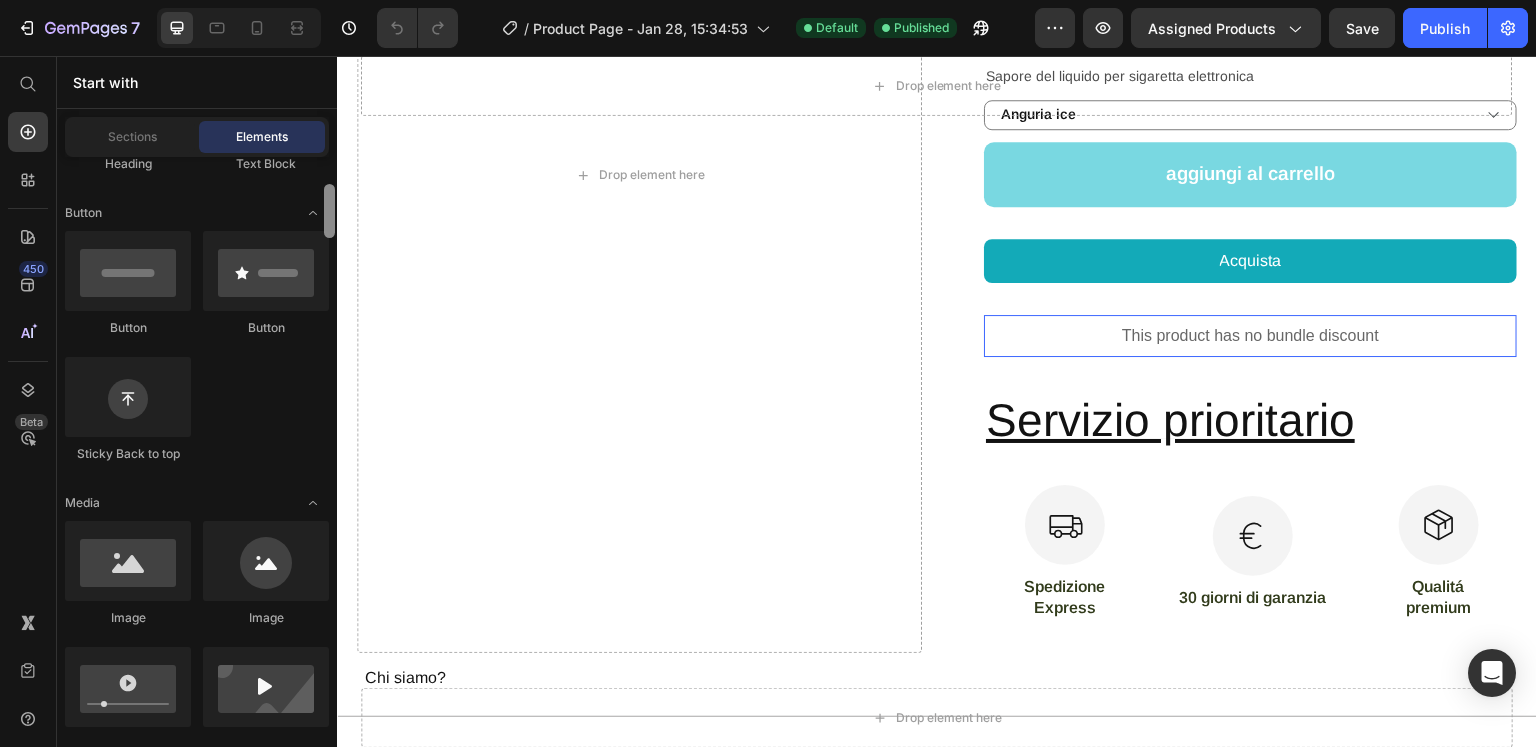scroll, scrollTop: 413, scrollLeft: 0, axis: vertical 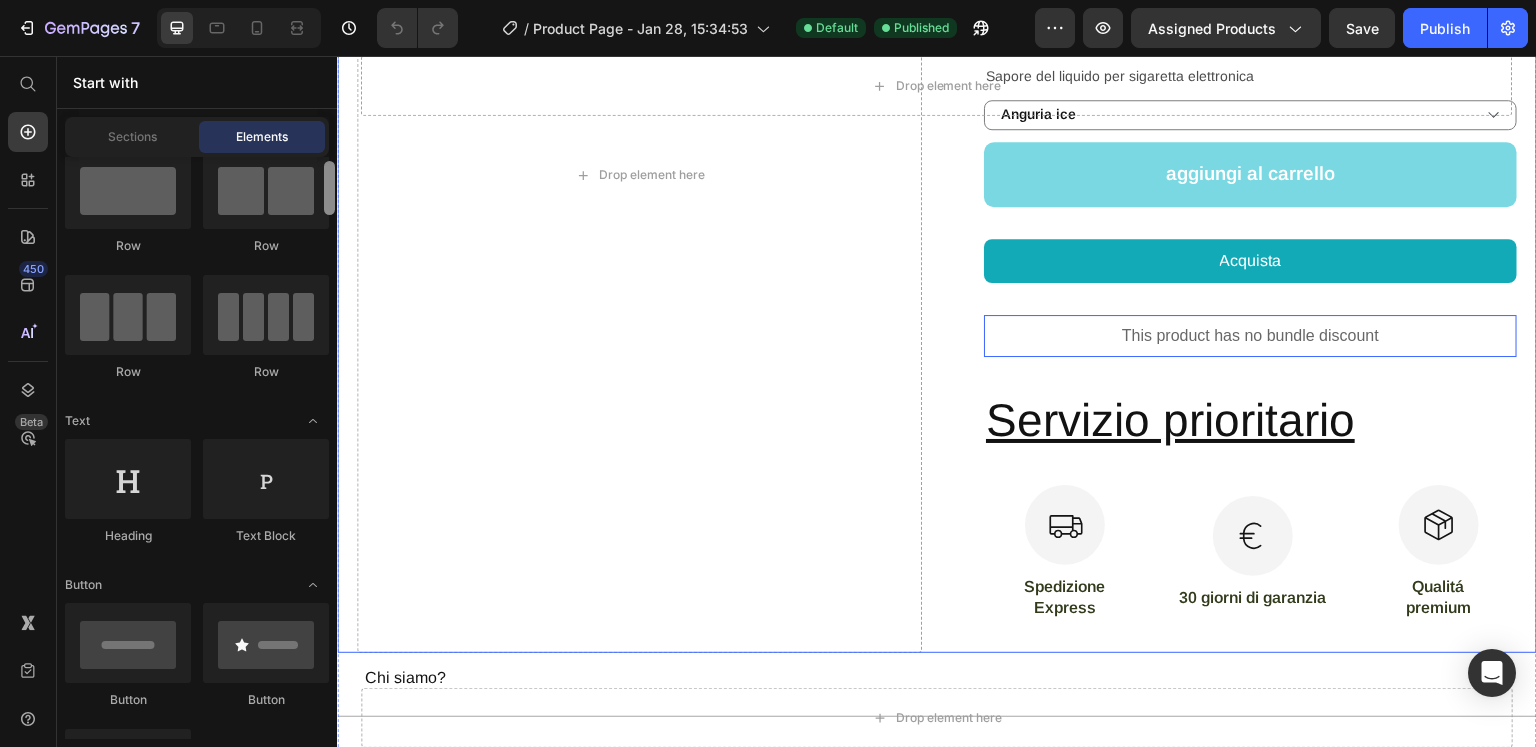 drag, startPoint x: 665, startPoint y: 265, endPoint x: 340, endPoint y: 185, distance: 334.70135 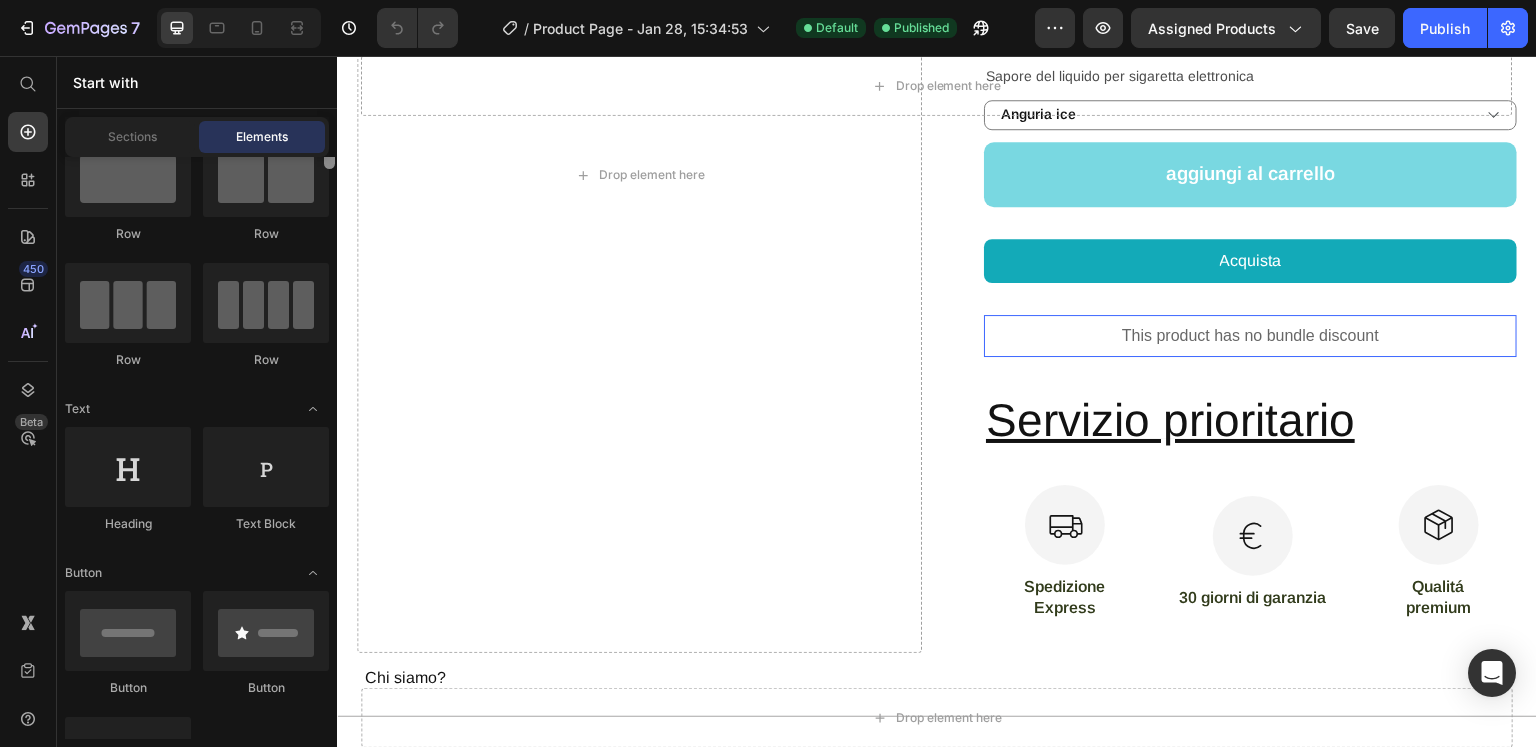 scroll, scrollTop: 0, scrollLeft: 0, axis: both 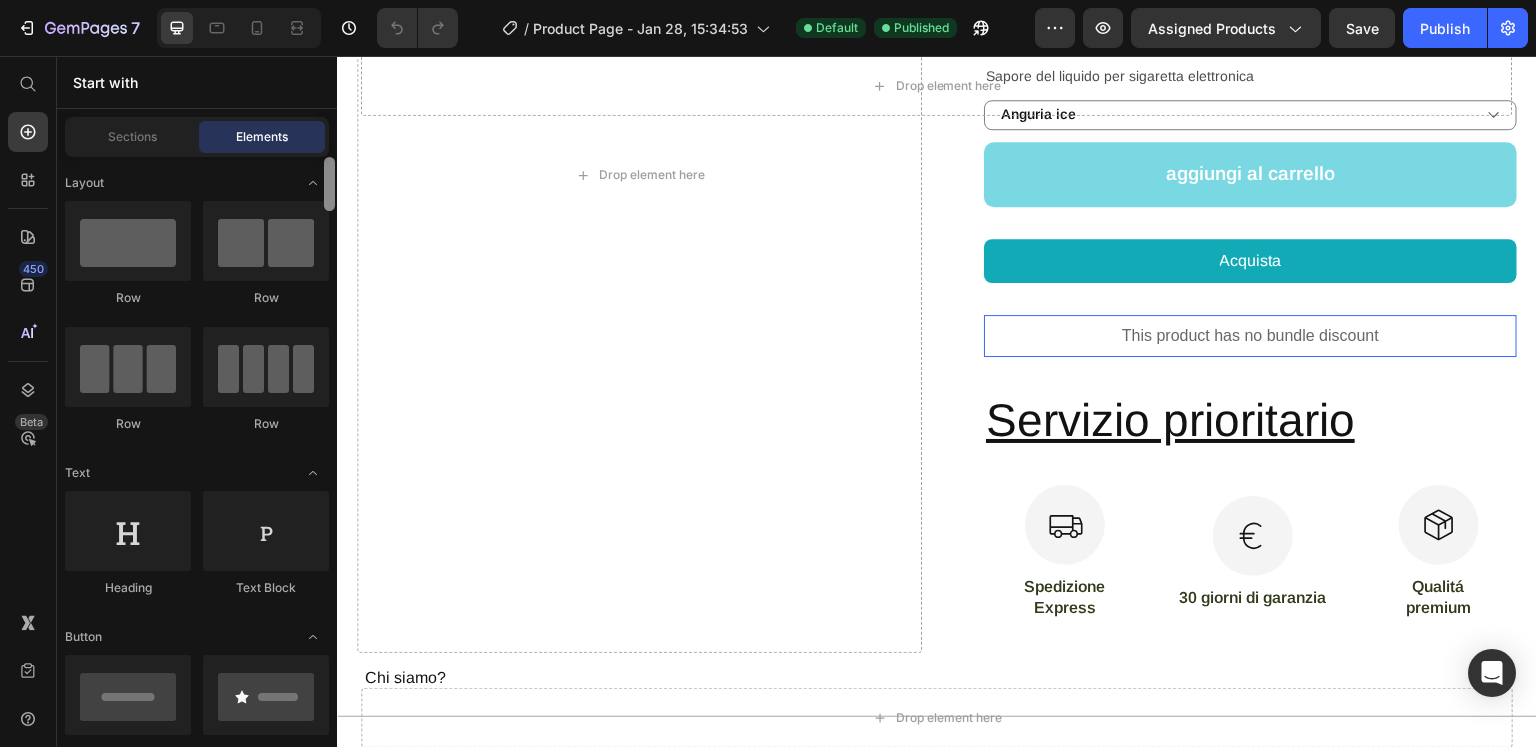 click on "Elements" 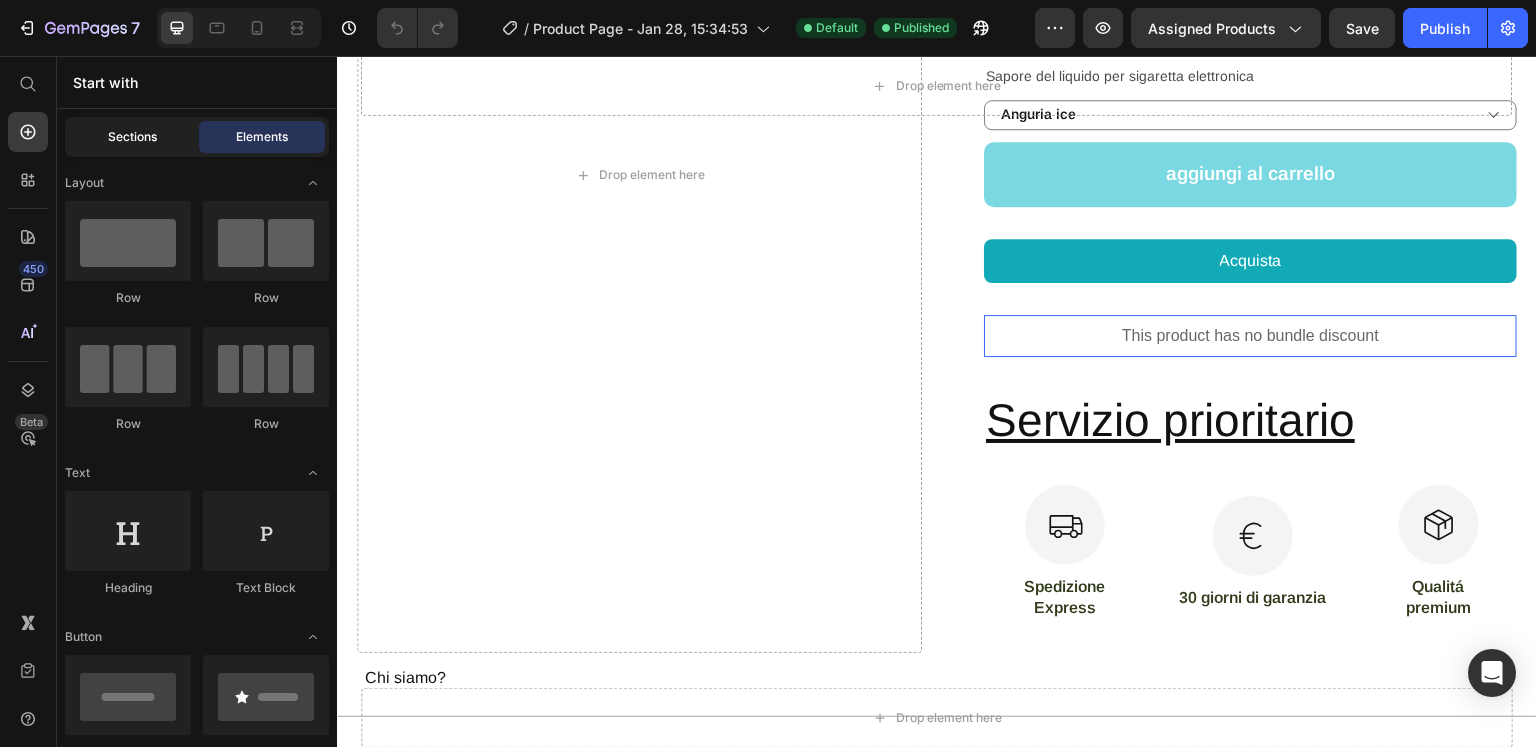 click on "Sections Elements" at bounding box center (197, 137) 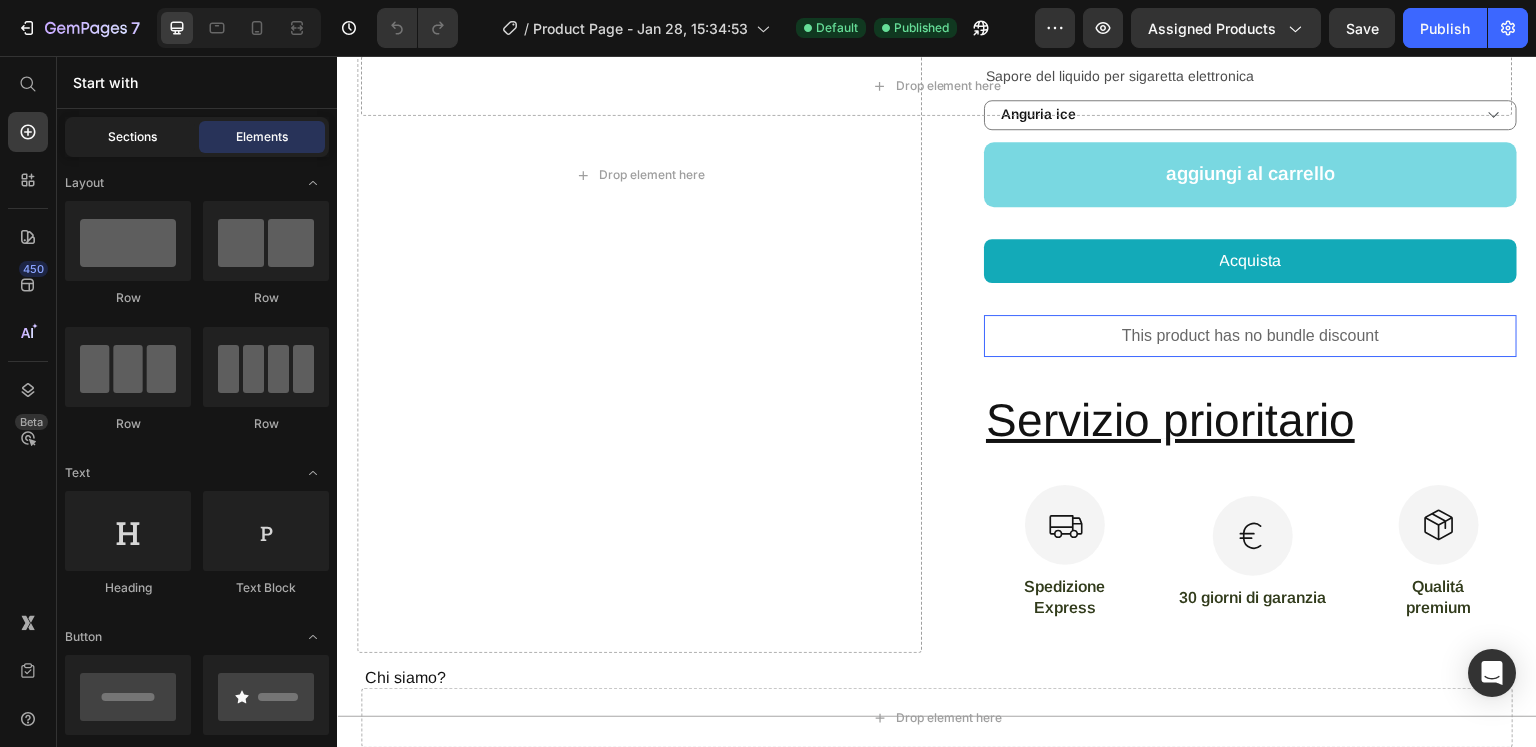 click on "Sections" 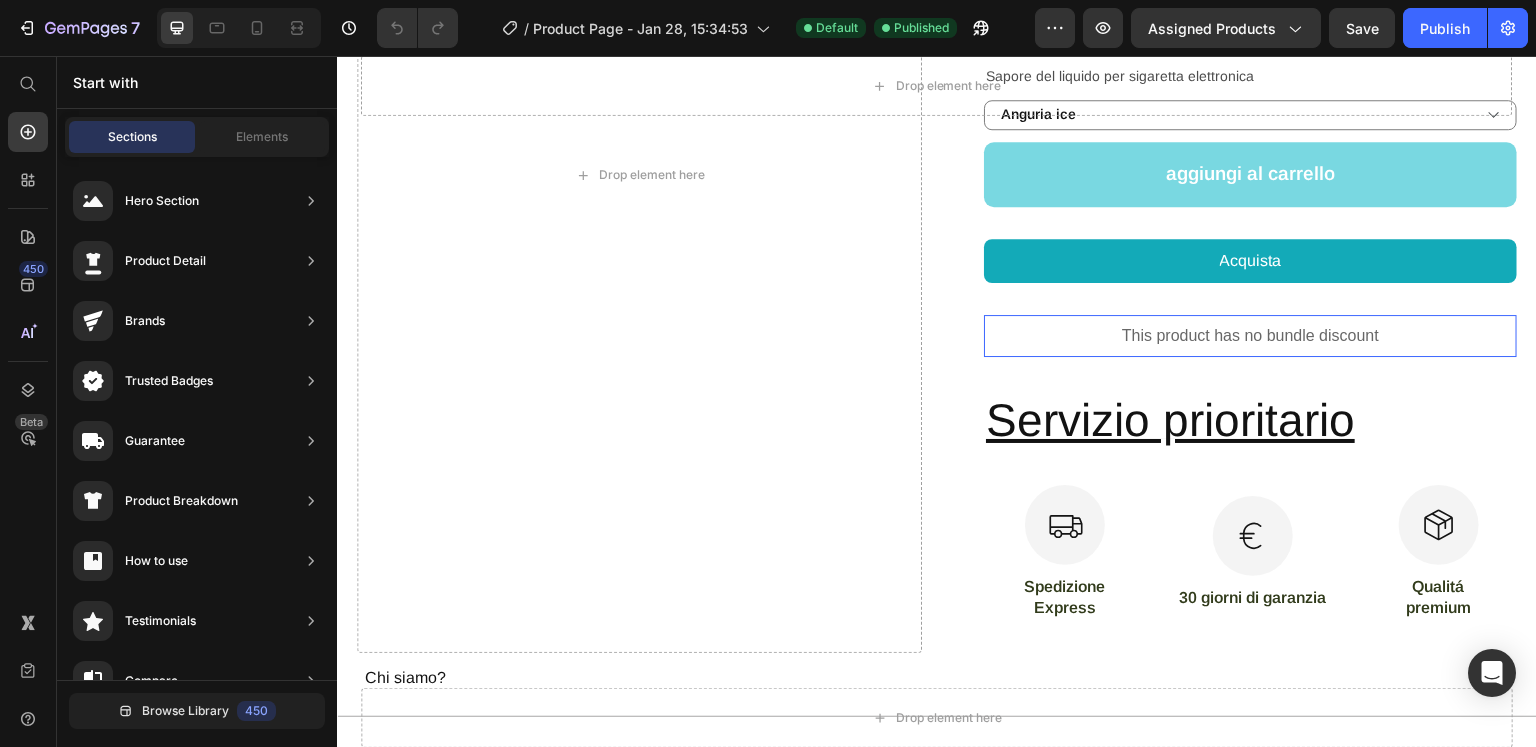 click on "Sections" 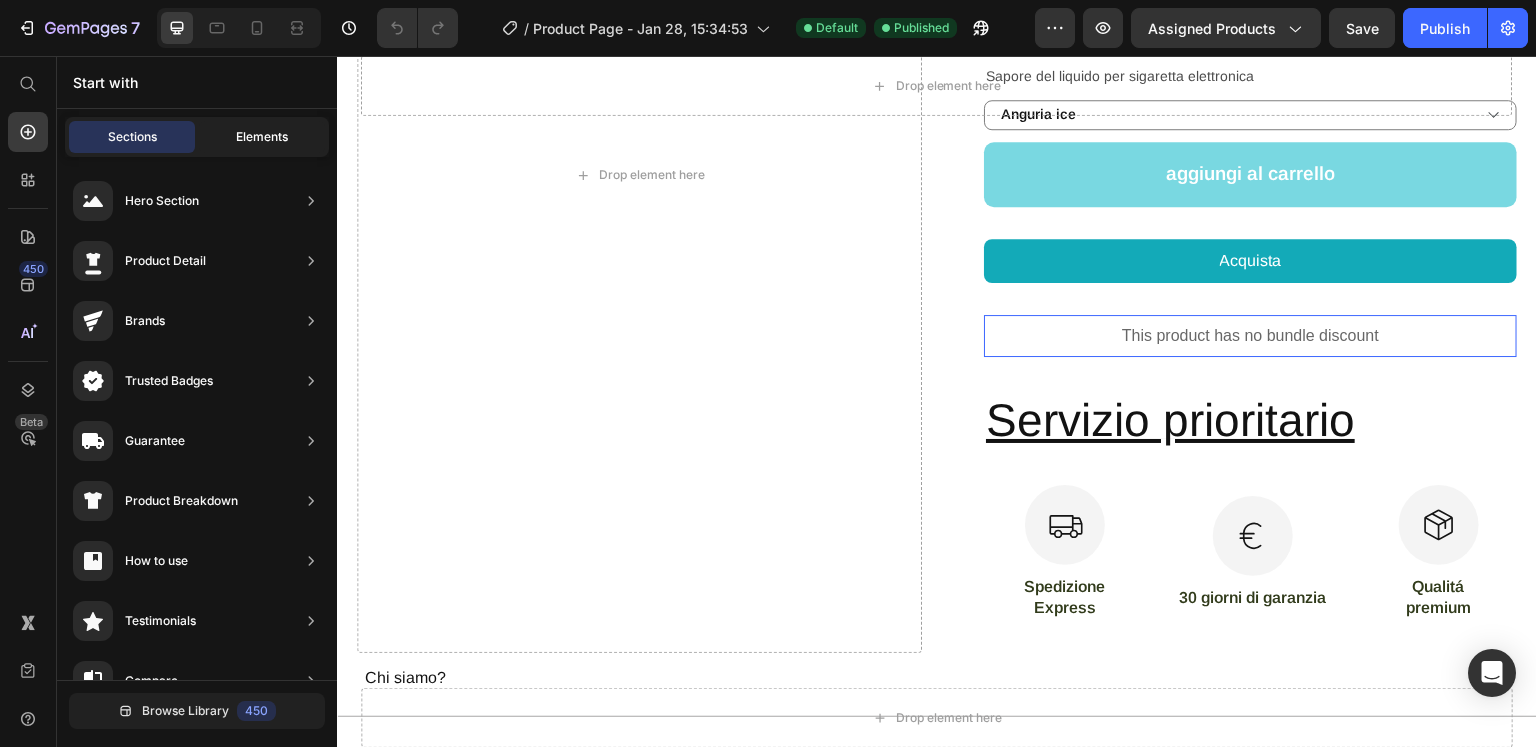 click on "Elements" at bounding box center [262, 137] 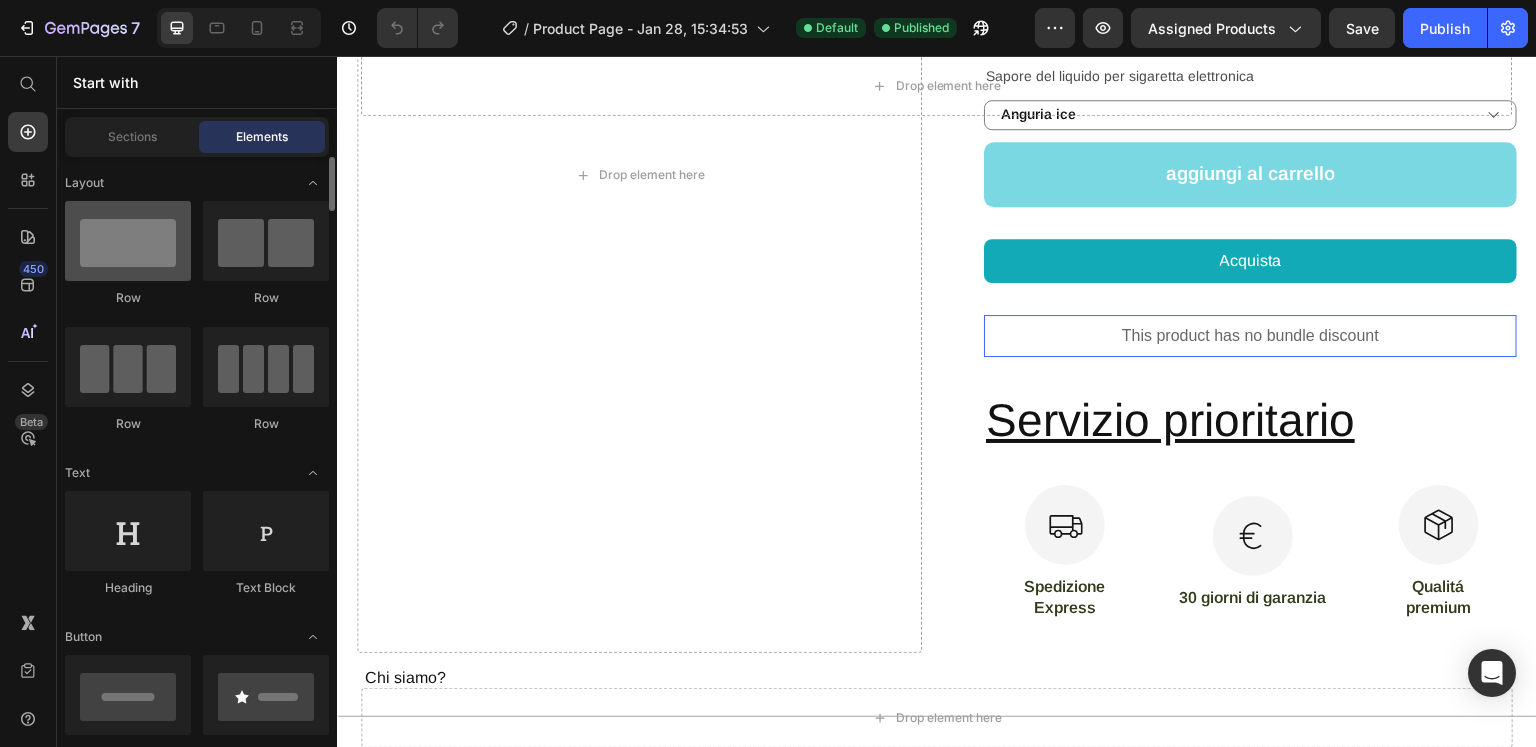 click at bounding box center (128, 241) 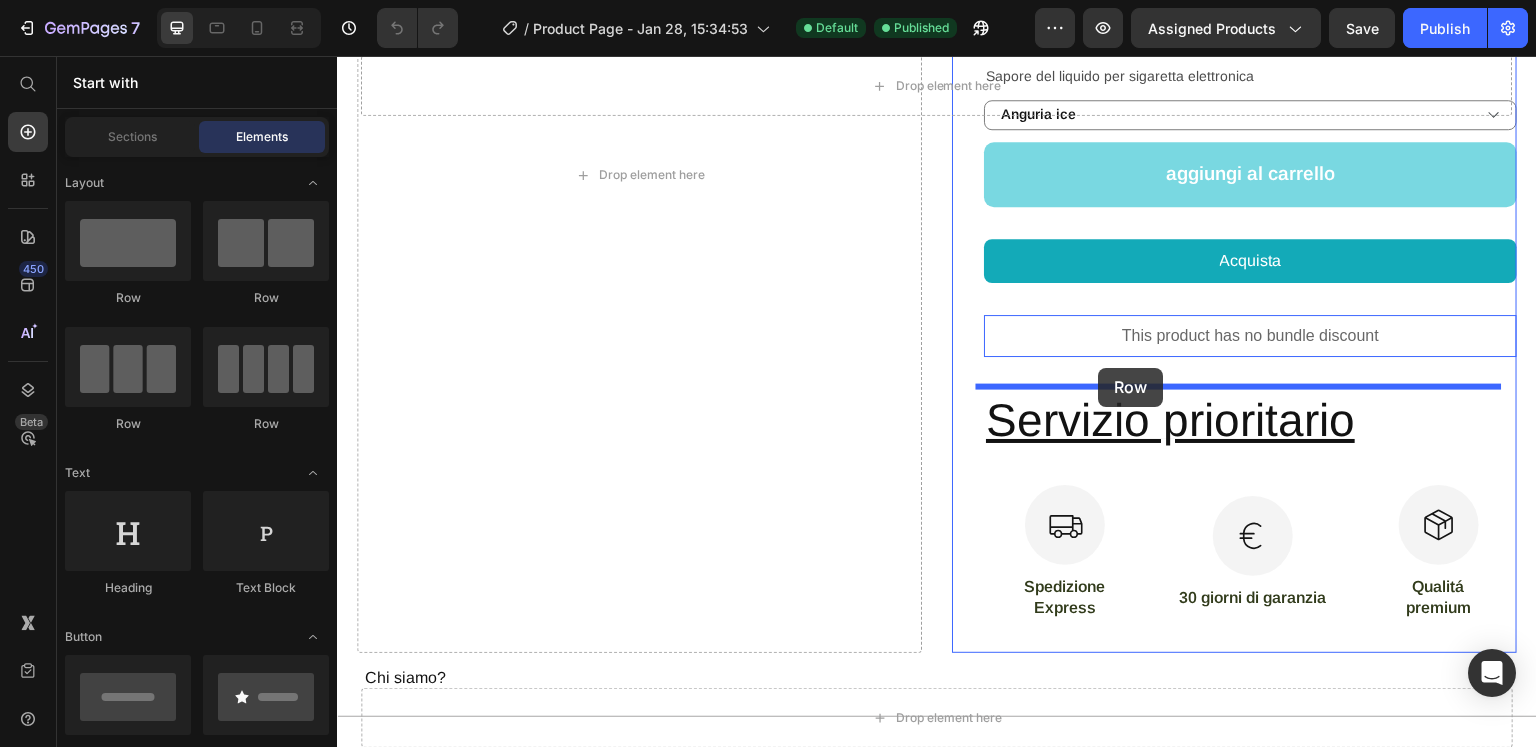 drag, startPoint x: 503, startPoint y: 313, endPoint x: 1099, endPoint y: 368, distance: 598.53235 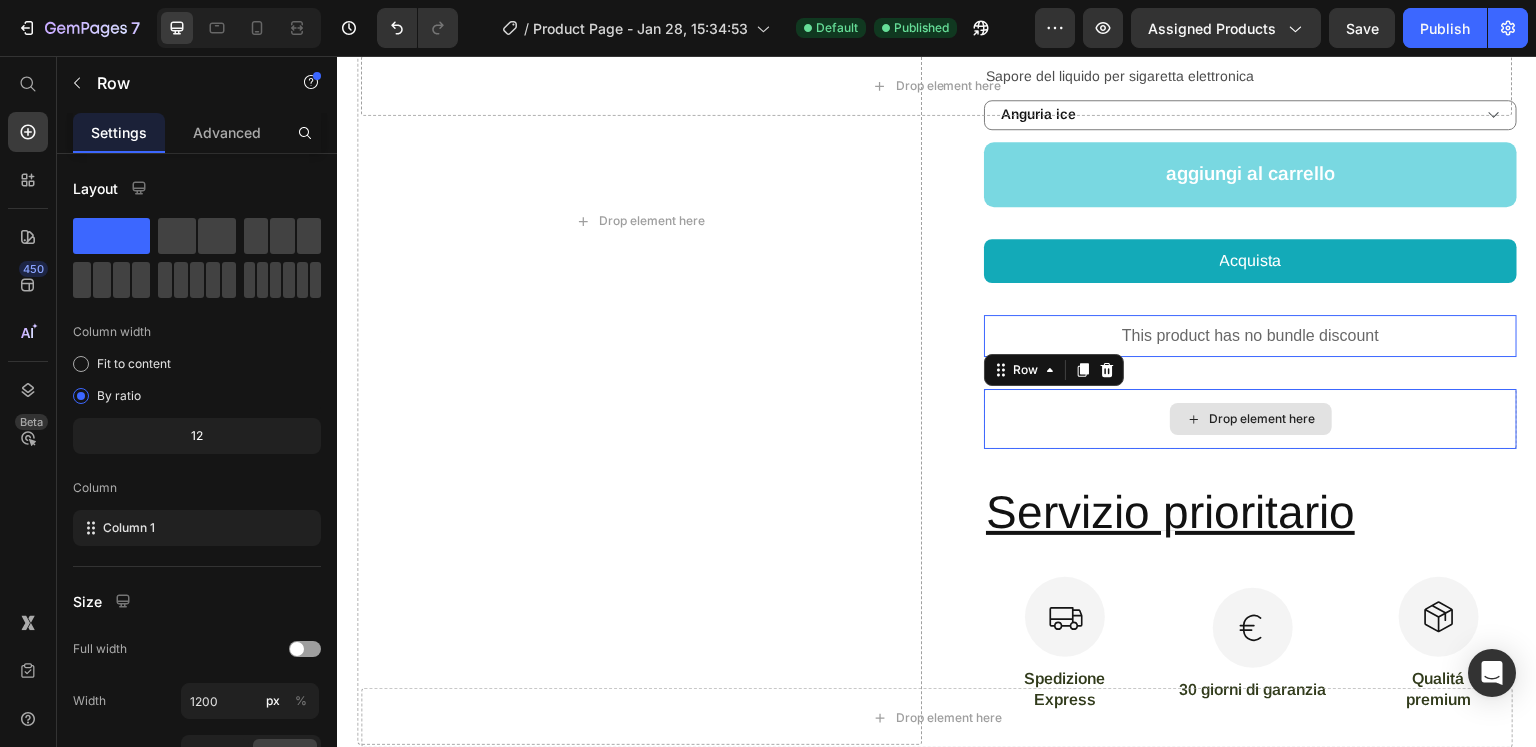 scroll, scrollTop: 1400, scrollLeft: 0, axis: vertical 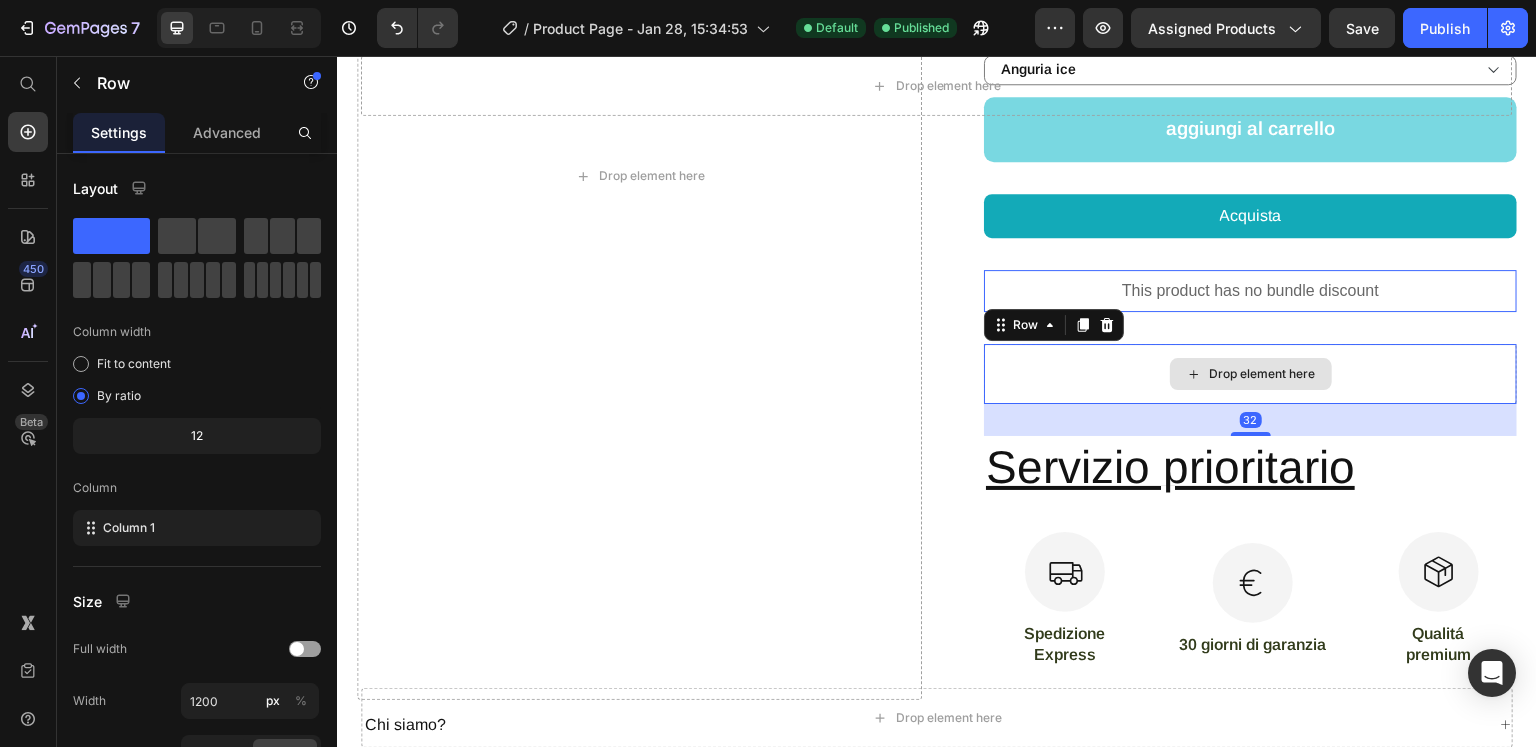 click on "Drop element here" at bounding box center [1250, 374] 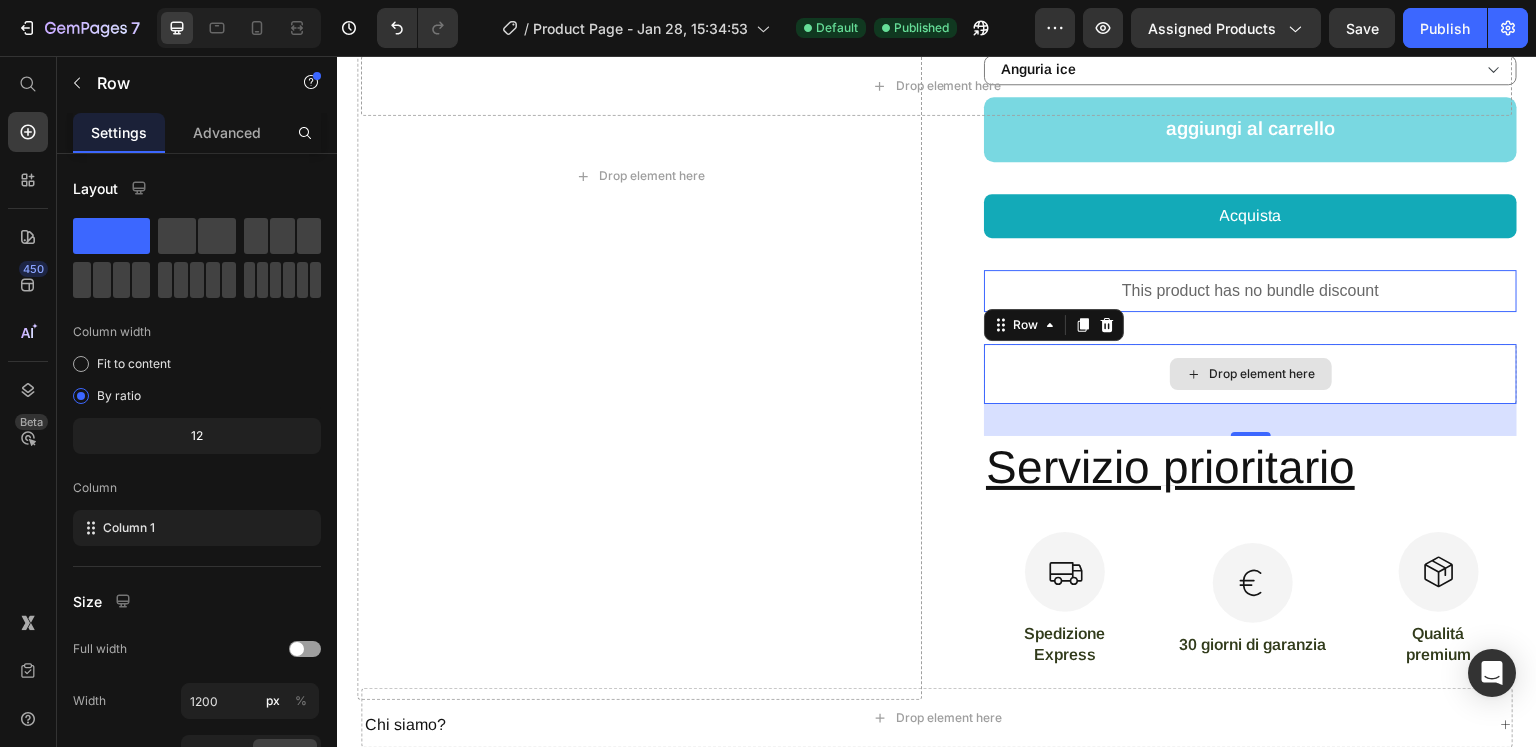 click on "Drop element here" at bounding box center [1250, 374] 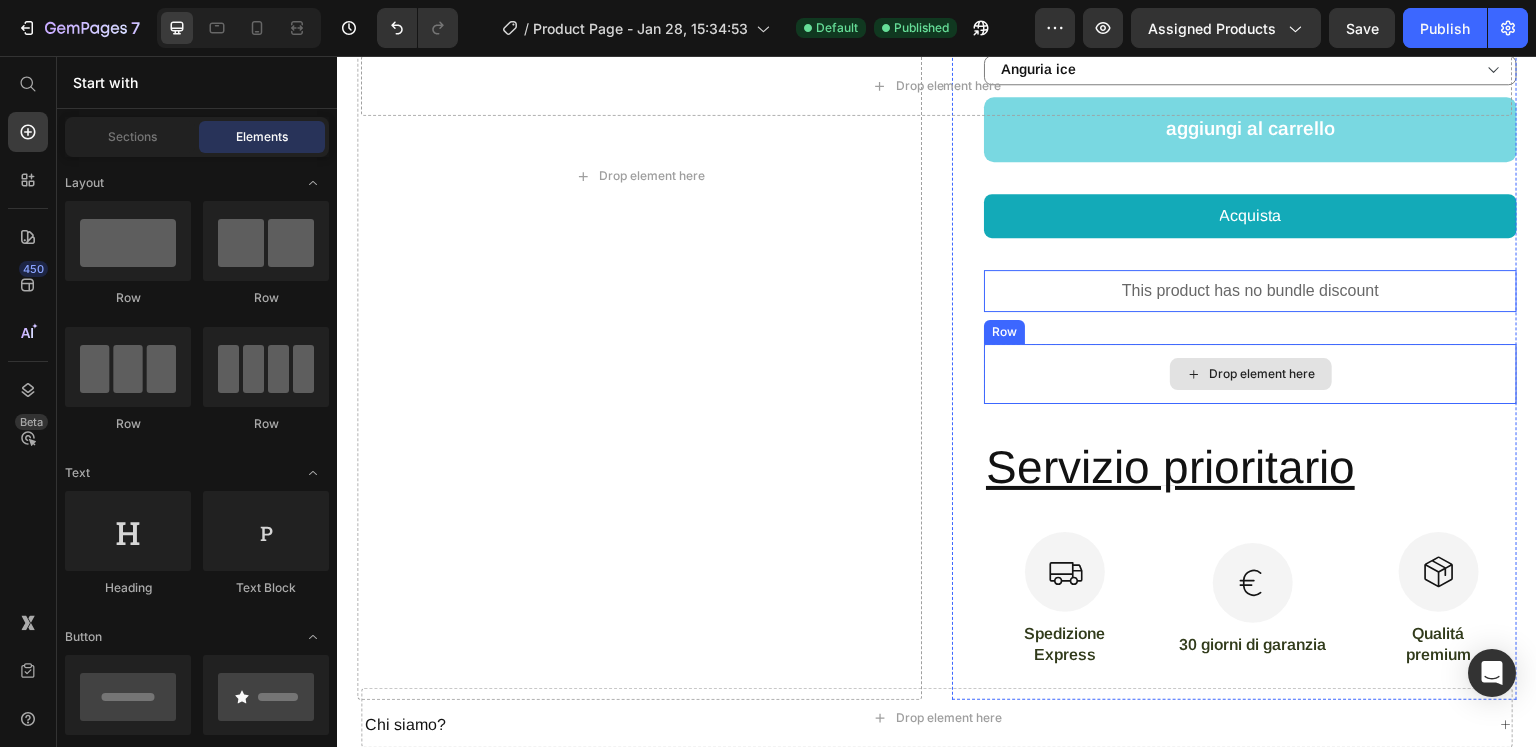 click on "Drop element here" at bounding box center (1263, 374) 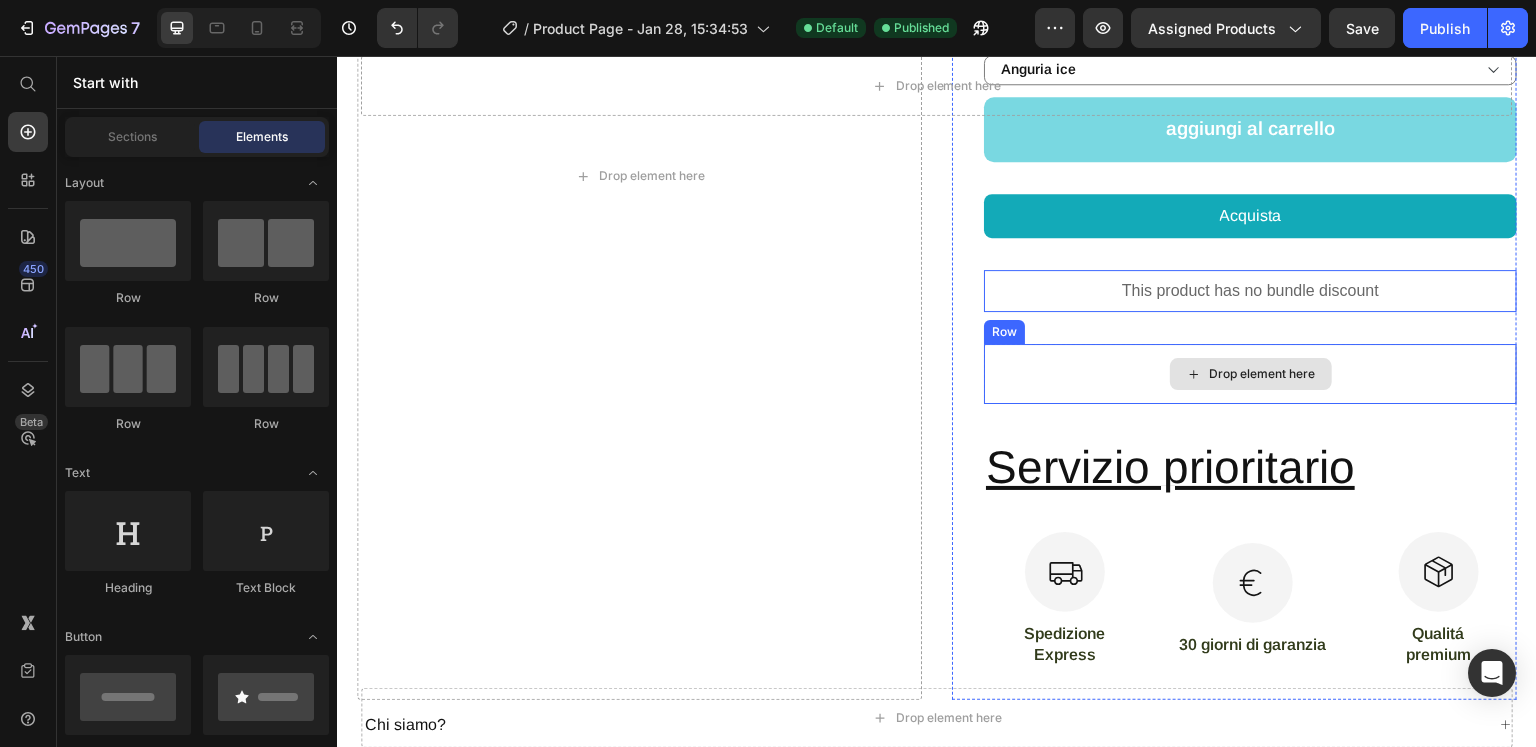 click on "Drop element here" at bounding box center [1251, 374] 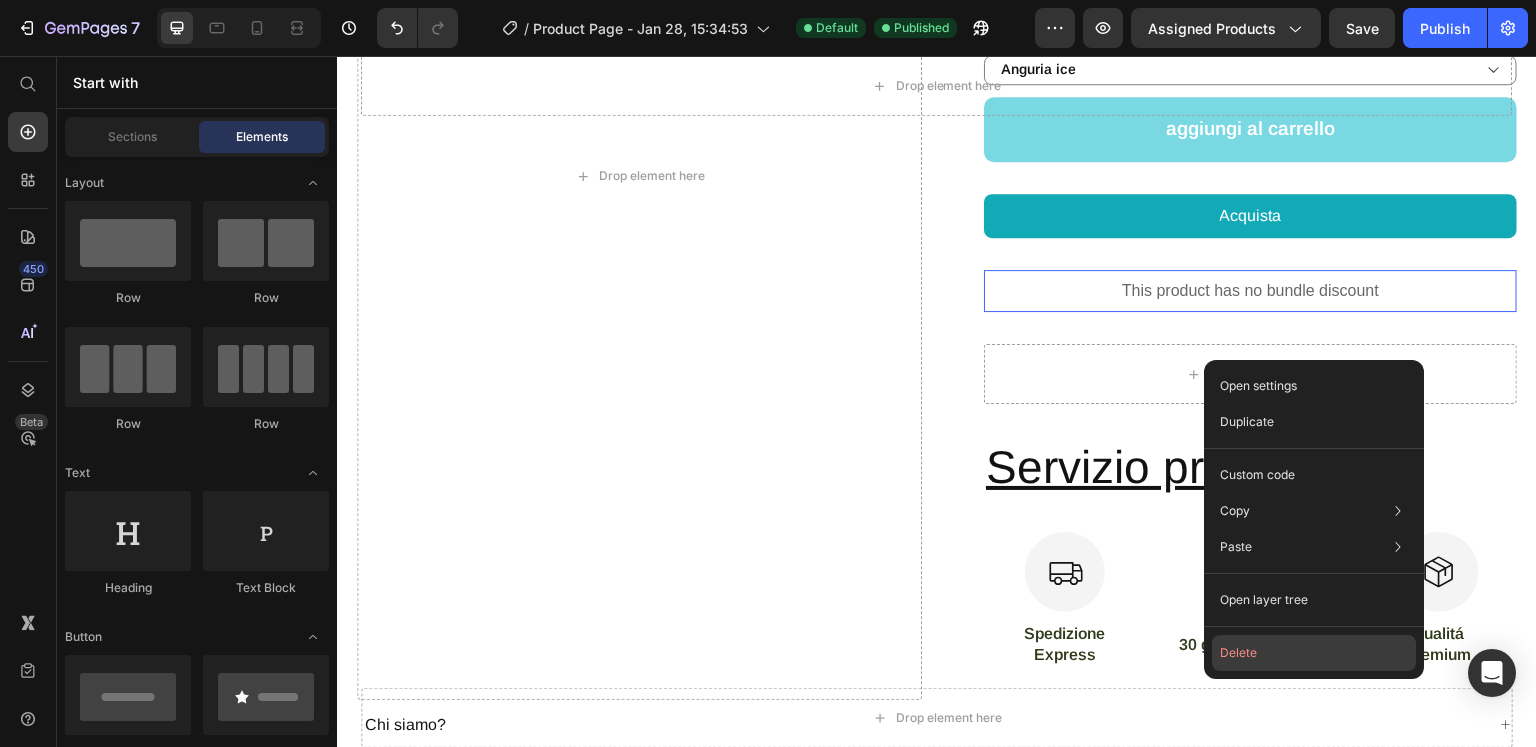 click on "Delete" 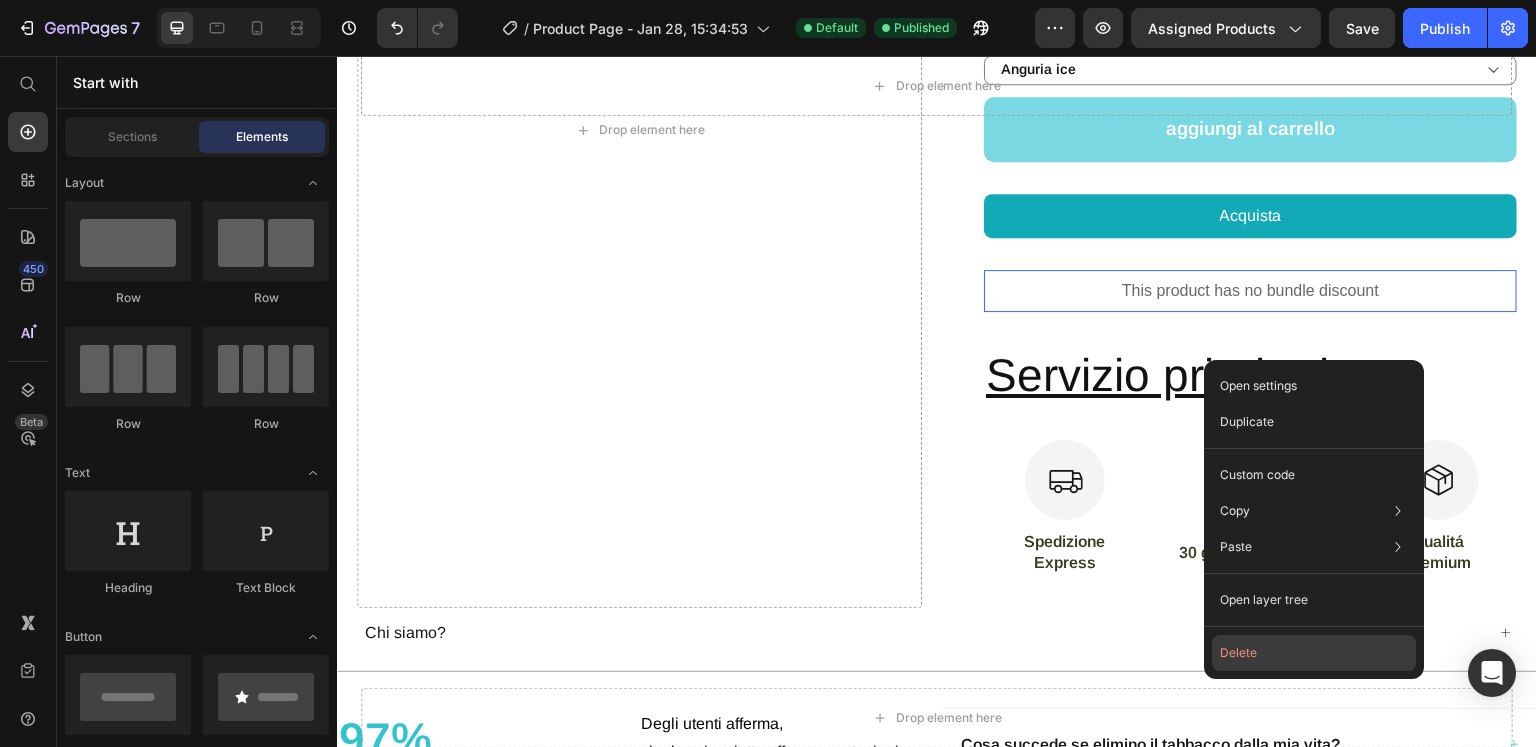 scroll, scrollTop: 1355, scrollLeft: 0, axis: vertical 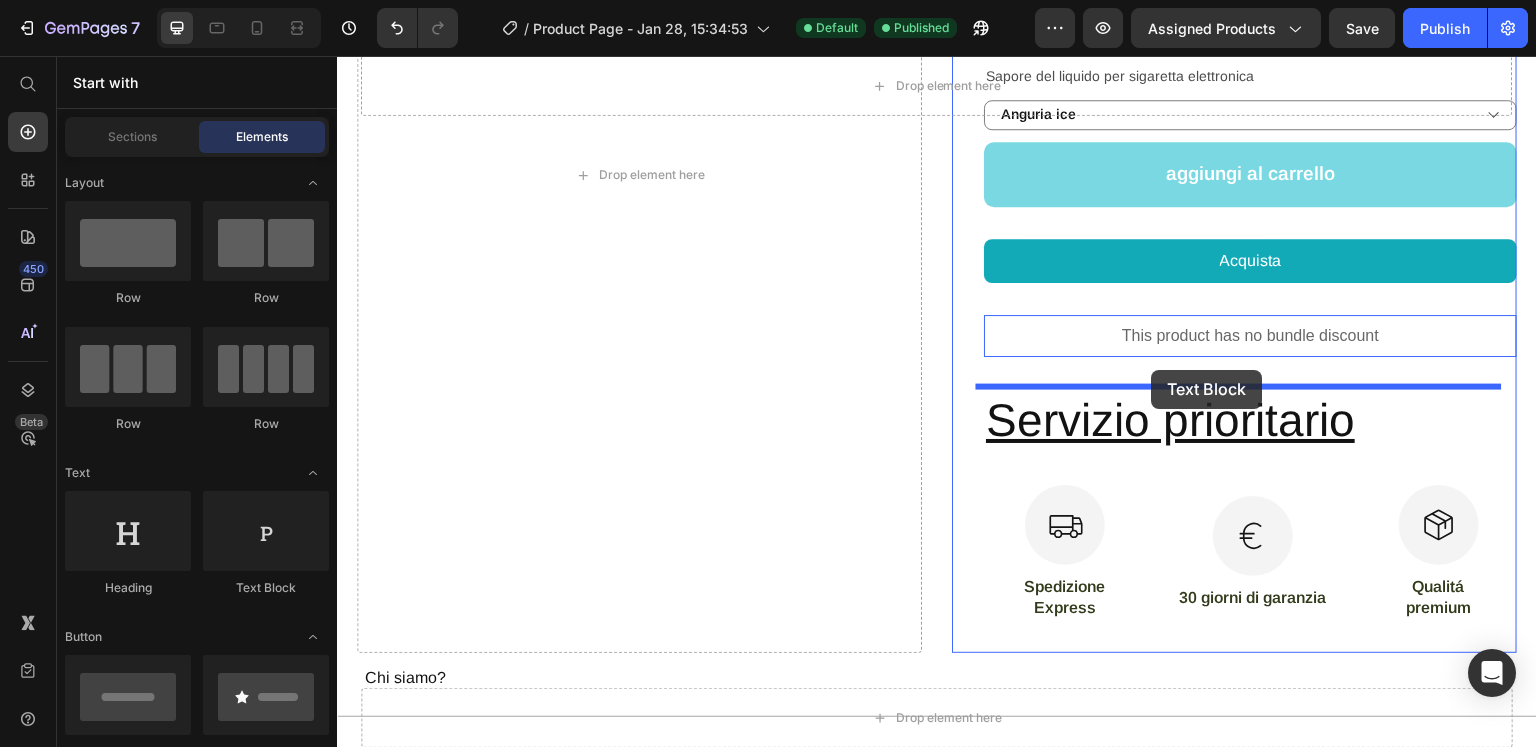 drag, startPoint x: 621, startPoint y: 594, endPoint x: 1152, endPoint y: 370, distance: 576.3133 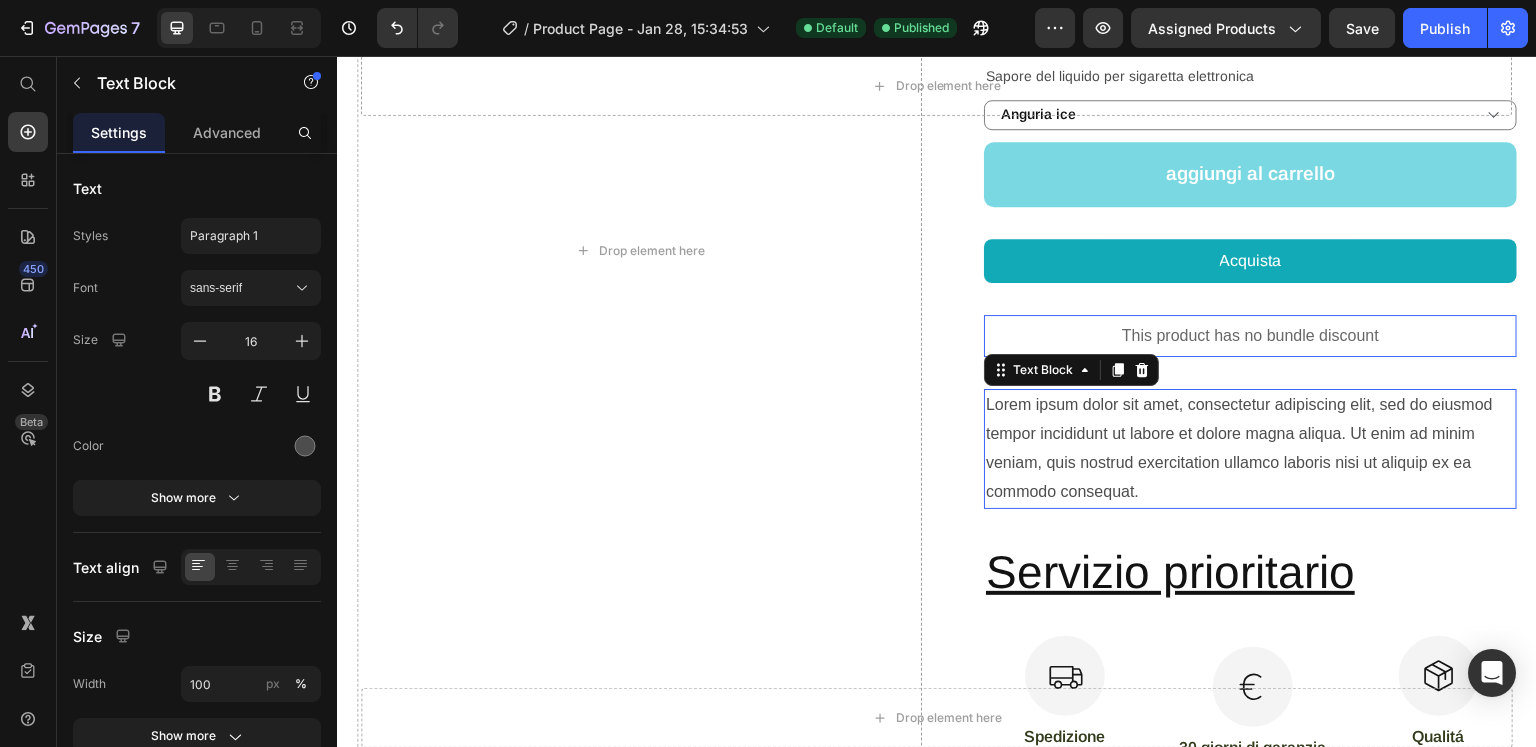 scroll, scrollTop: 1430, scrollLeft: 0, axis: vertical 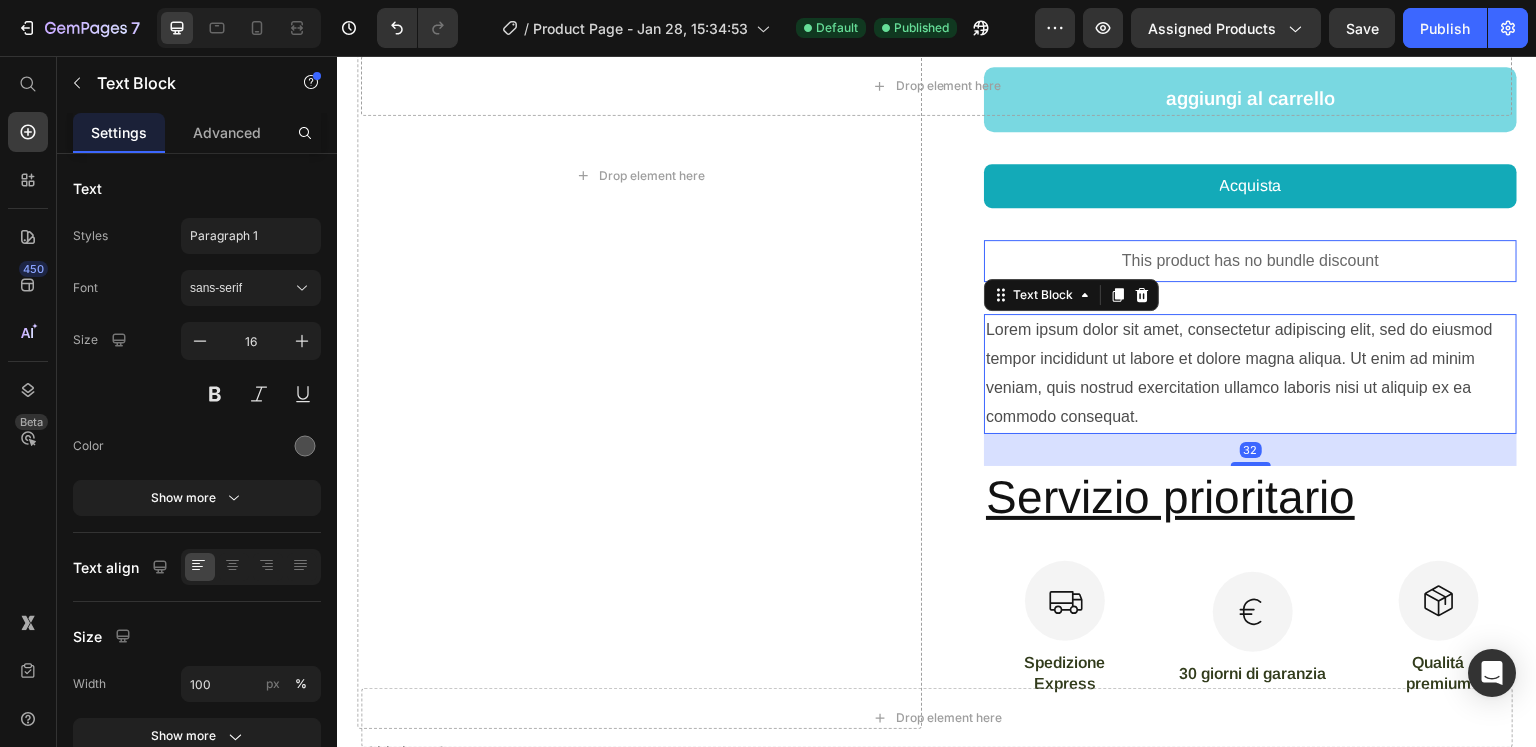 click on "Lorem ipsum dolor sit amet, consectetur adipiscing elit, sed do eiusmod tempor incididunt ut labore et dolore magna aliqua. Ut enim ad minim veniam, quis nostrud exercitation ullamco laboris nisi ut aliquip ex ea commodo consequat." at bounding box center (1250, 373) 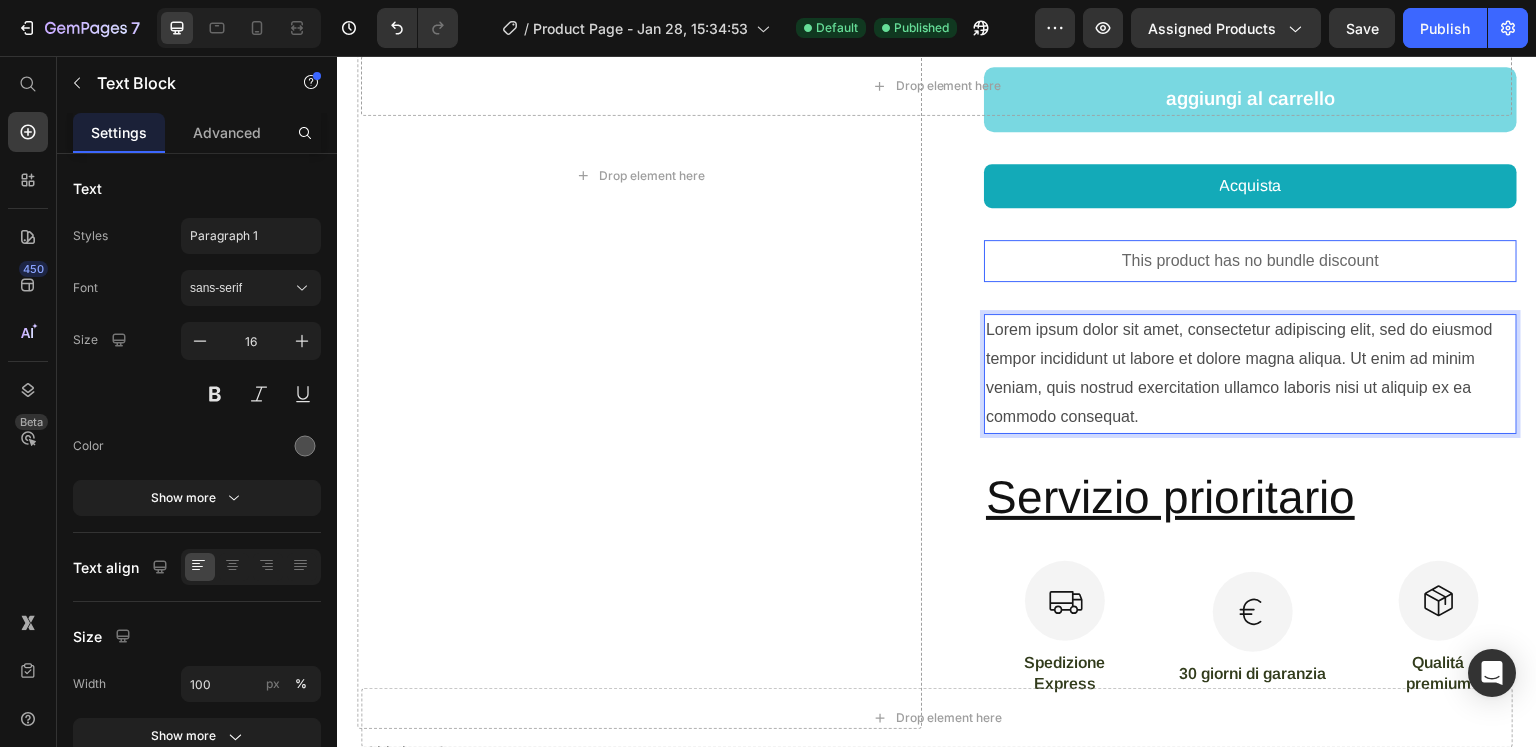 click on "Lorem ipsum dolor sit amet, consectetur adipiscing elit, sed do eiusmod tempor incididunt ut labore et dolore magna aliqua. Ut enim ad minim veniam, quis nostrud exercitation ullamco laboris nisi ut aliquip ex ea commodo consequat." at bounding box center (1250, 373) 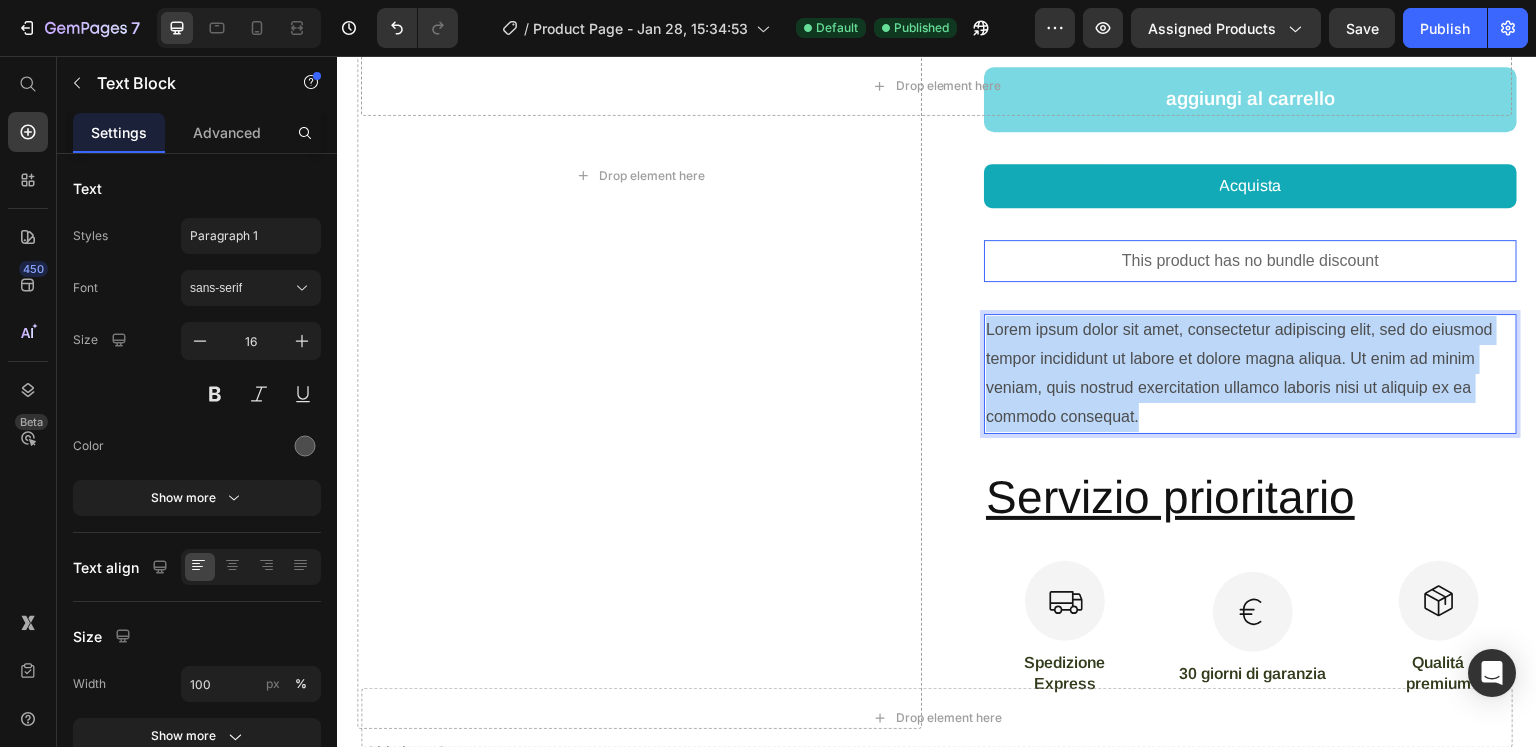 click on "Lorem ipsum dolor sit amet, consectetur adipiscing elit, sed do eiusmod tempor incididunt ut labore et dolore magna aliqua. Ut enim ad minim veniam, quis nostrud exercitation ullamco laboris nisi ut aliquip ex ea commodo consequat." at bounding box center (1250, 373) 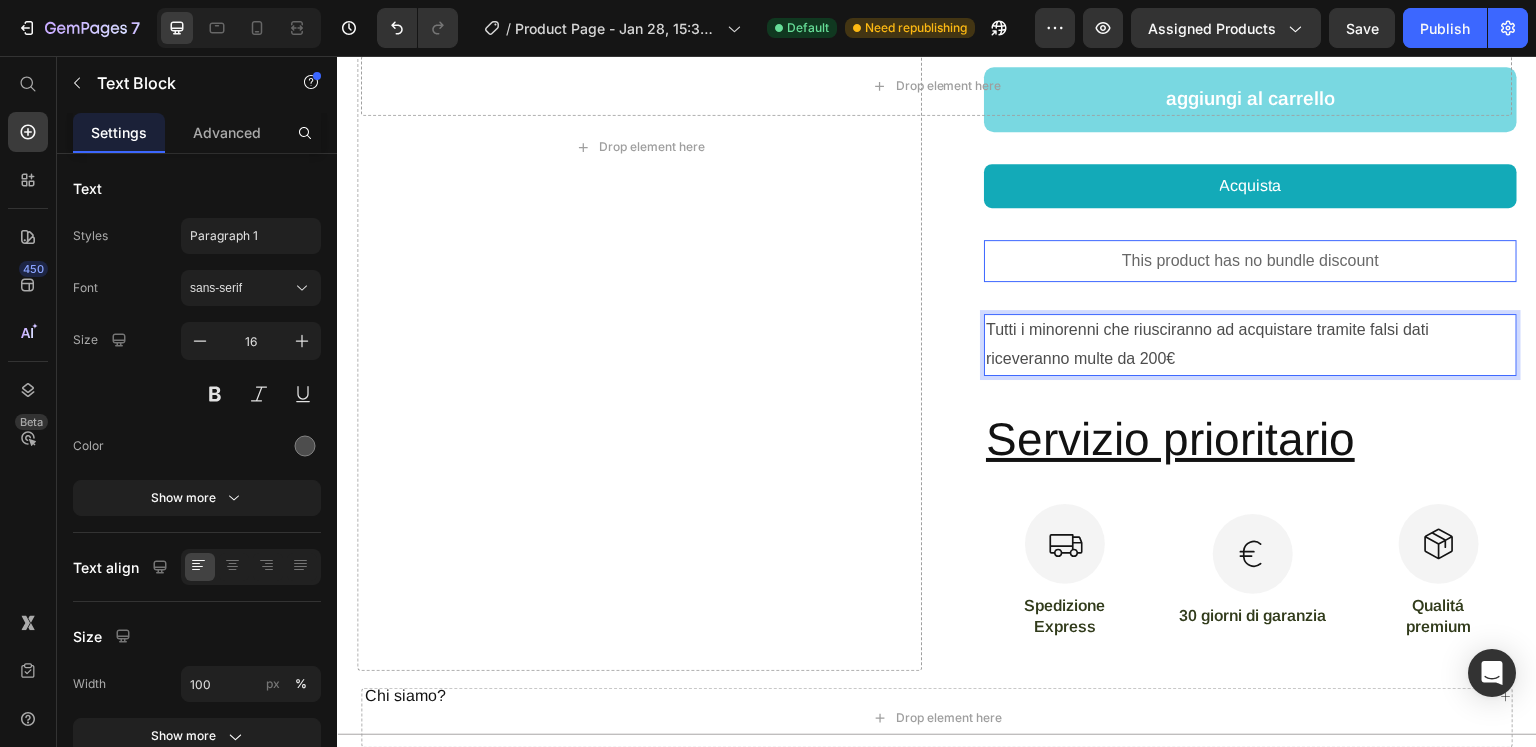 click on "Tutti i minorenni che riusciranno ad acquistare tramite falsi dati riceveranno multe da 200€" at bounding box center [1250, 345] 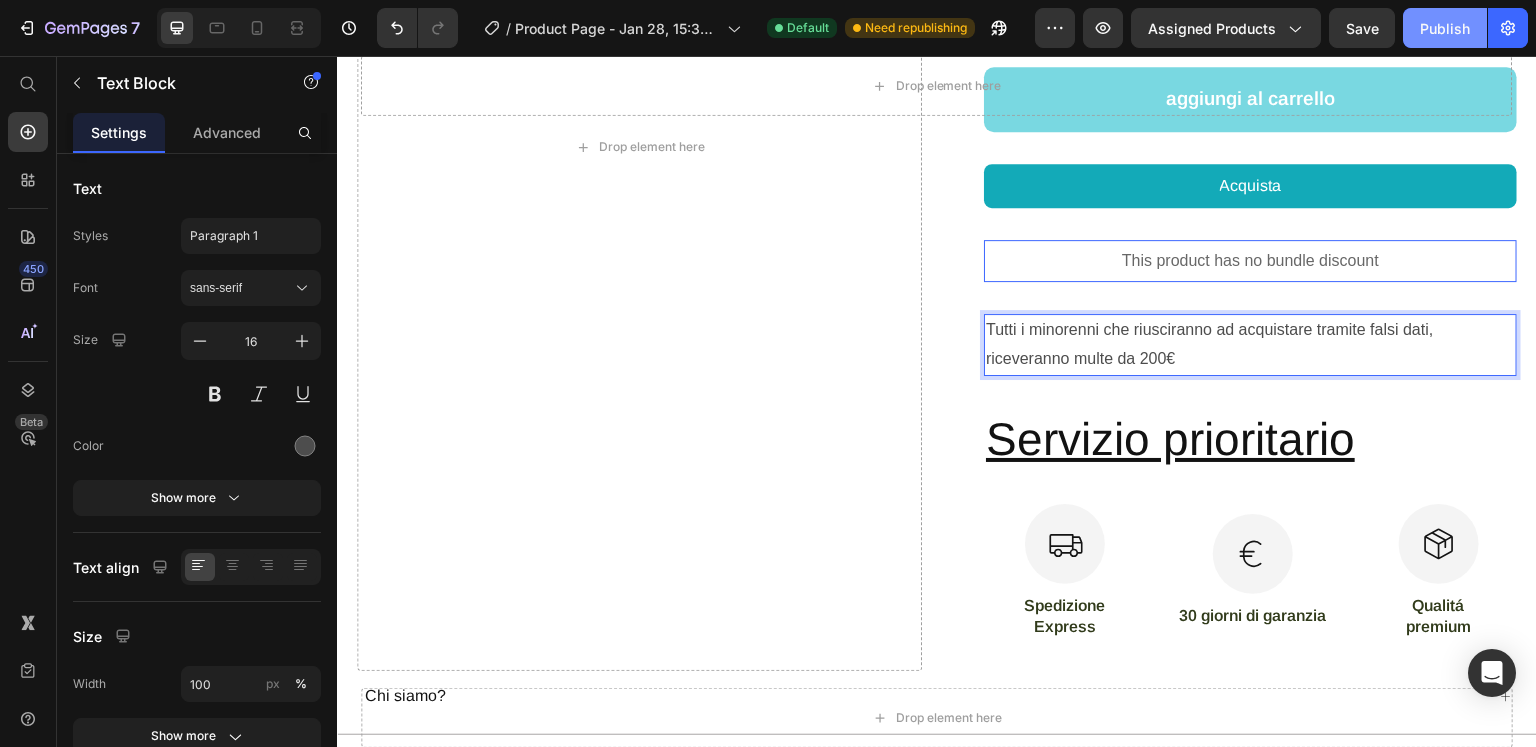 click on "Publish" at bounding box center (1445, 28) 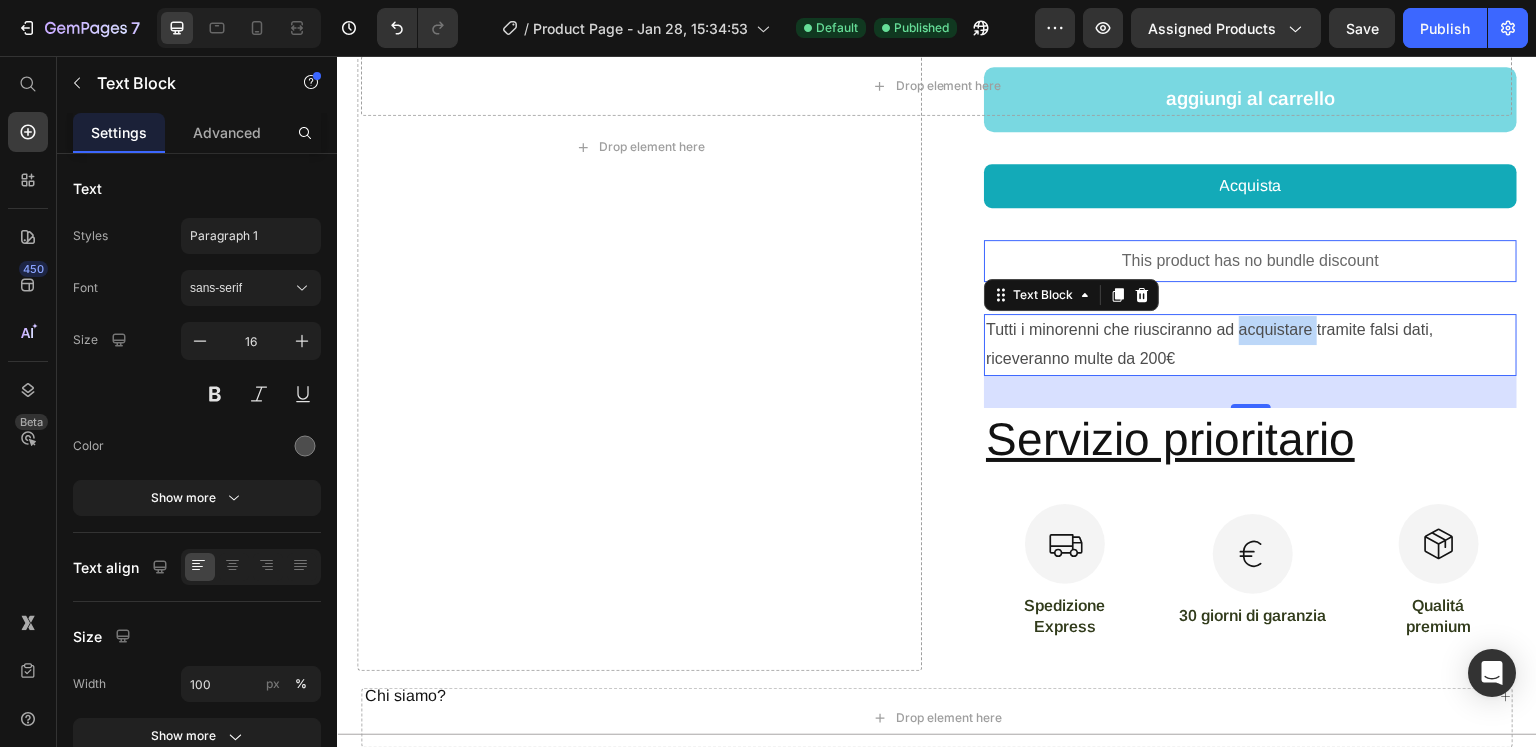 click on "Tutti i minorenni che riusciranno ad acquistare tramite falsi dati, riceveranno multe da 200€" at bounding box center [1250, 345] 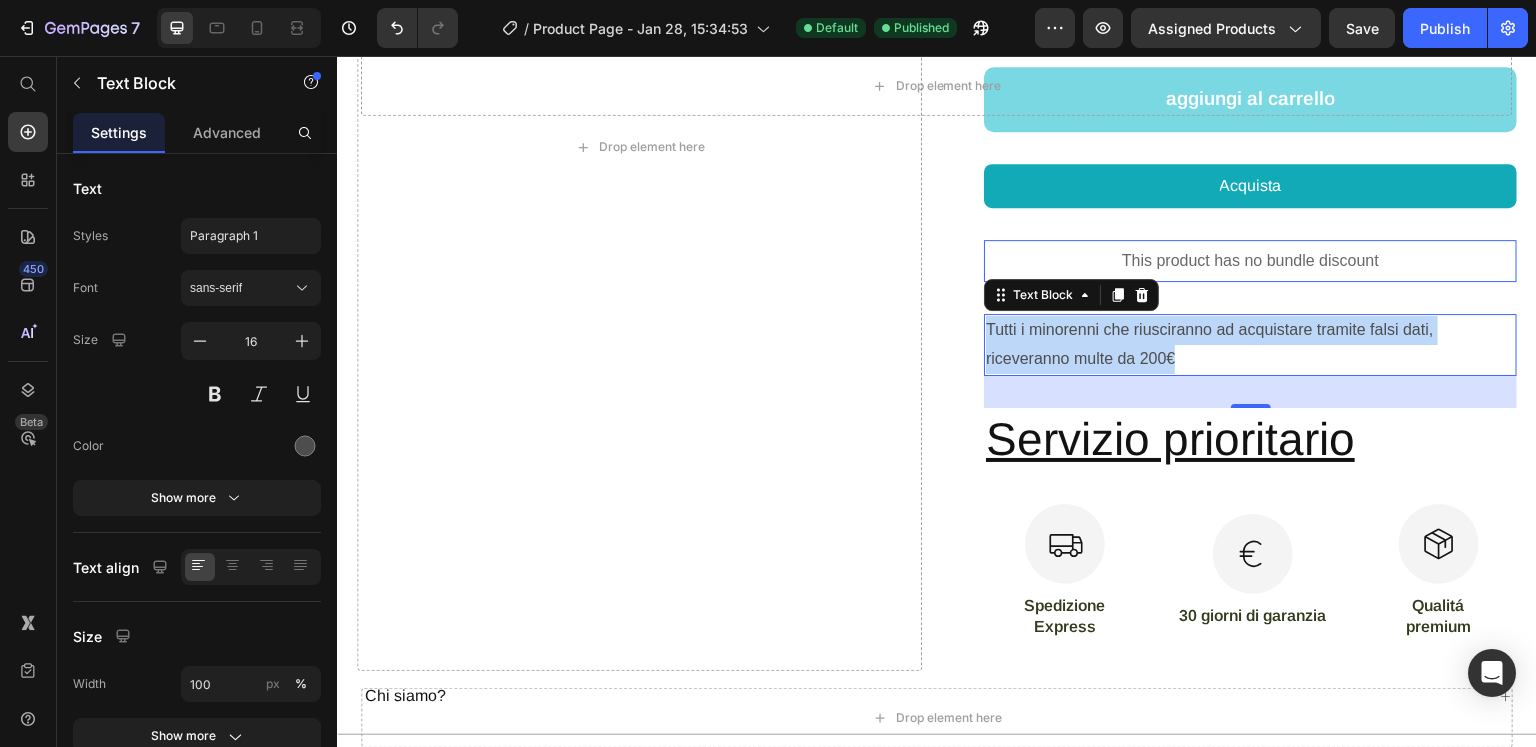 click on "Tutti i minorenni che riusciranno ad acquistare tramite falsi dati, riceveranno multe da 200€" at bounding box center [1250, 345] 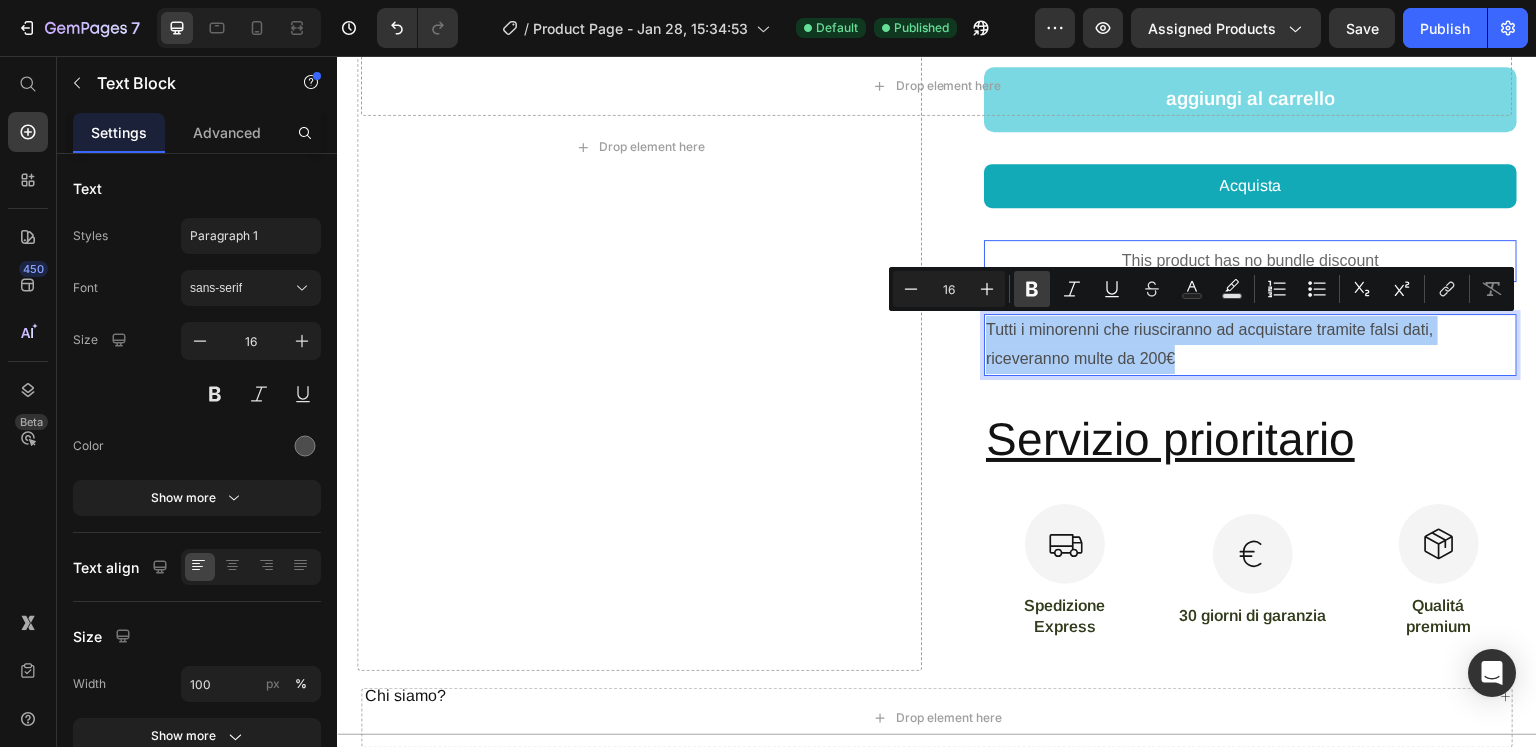 click on "Bold" at bounding box center [1032, 289] 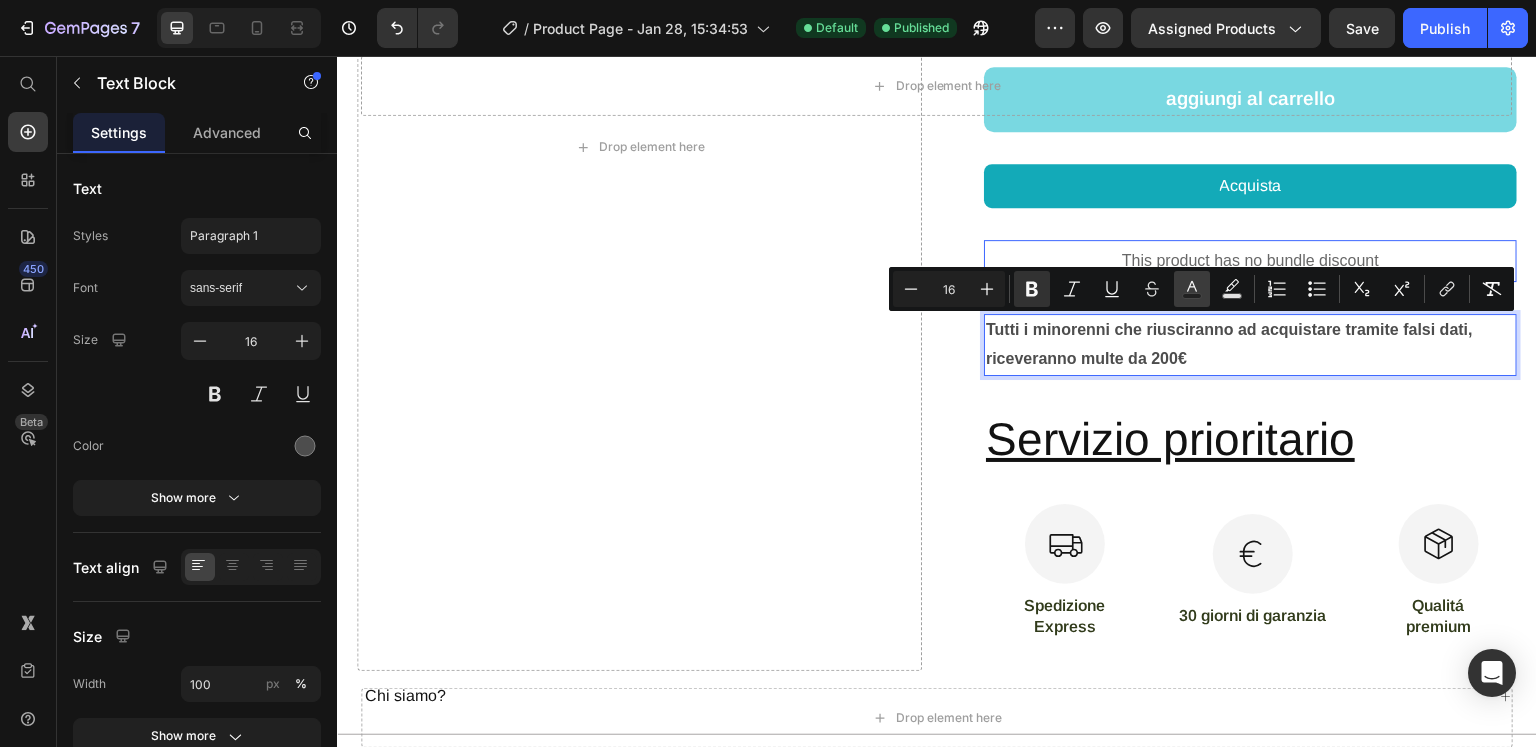 click 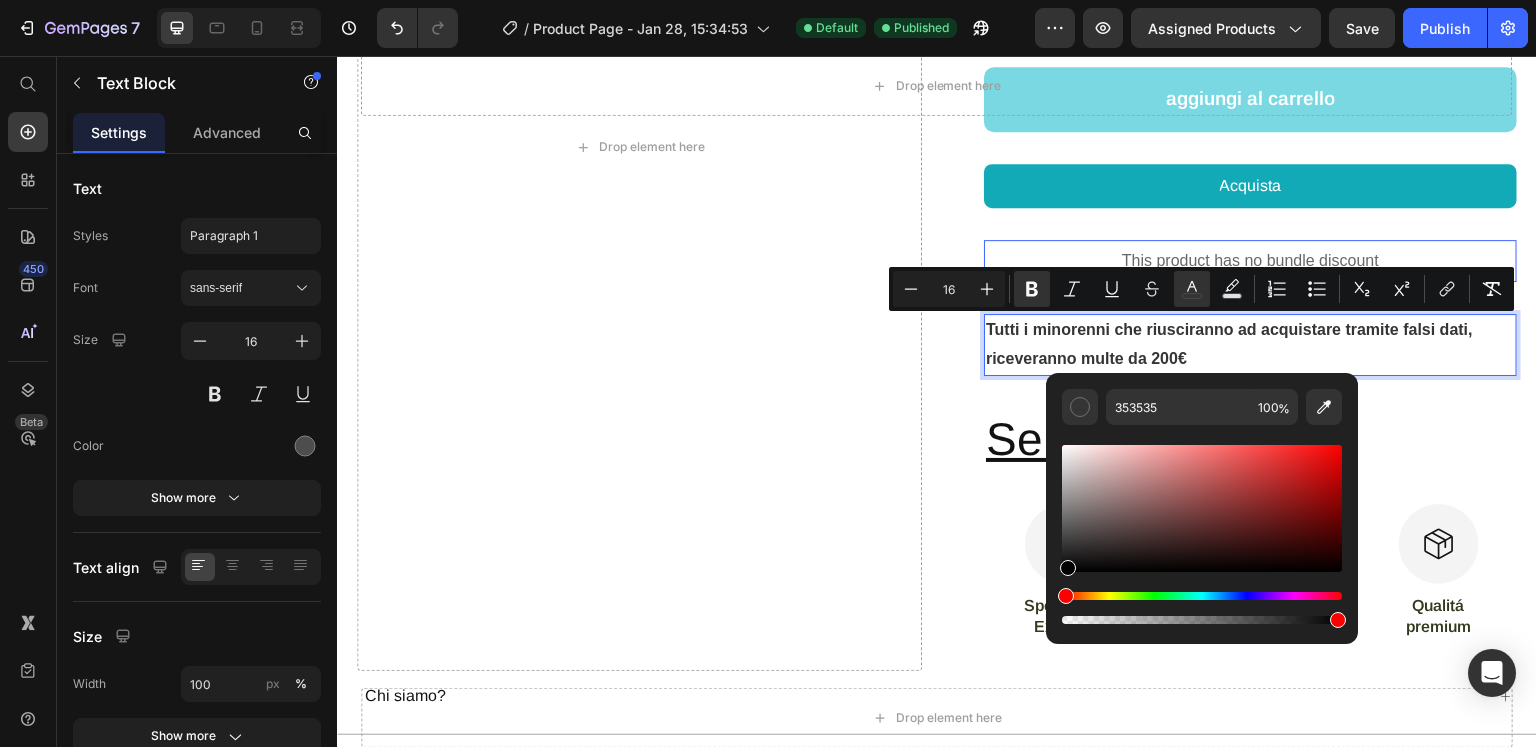 type on "000000" 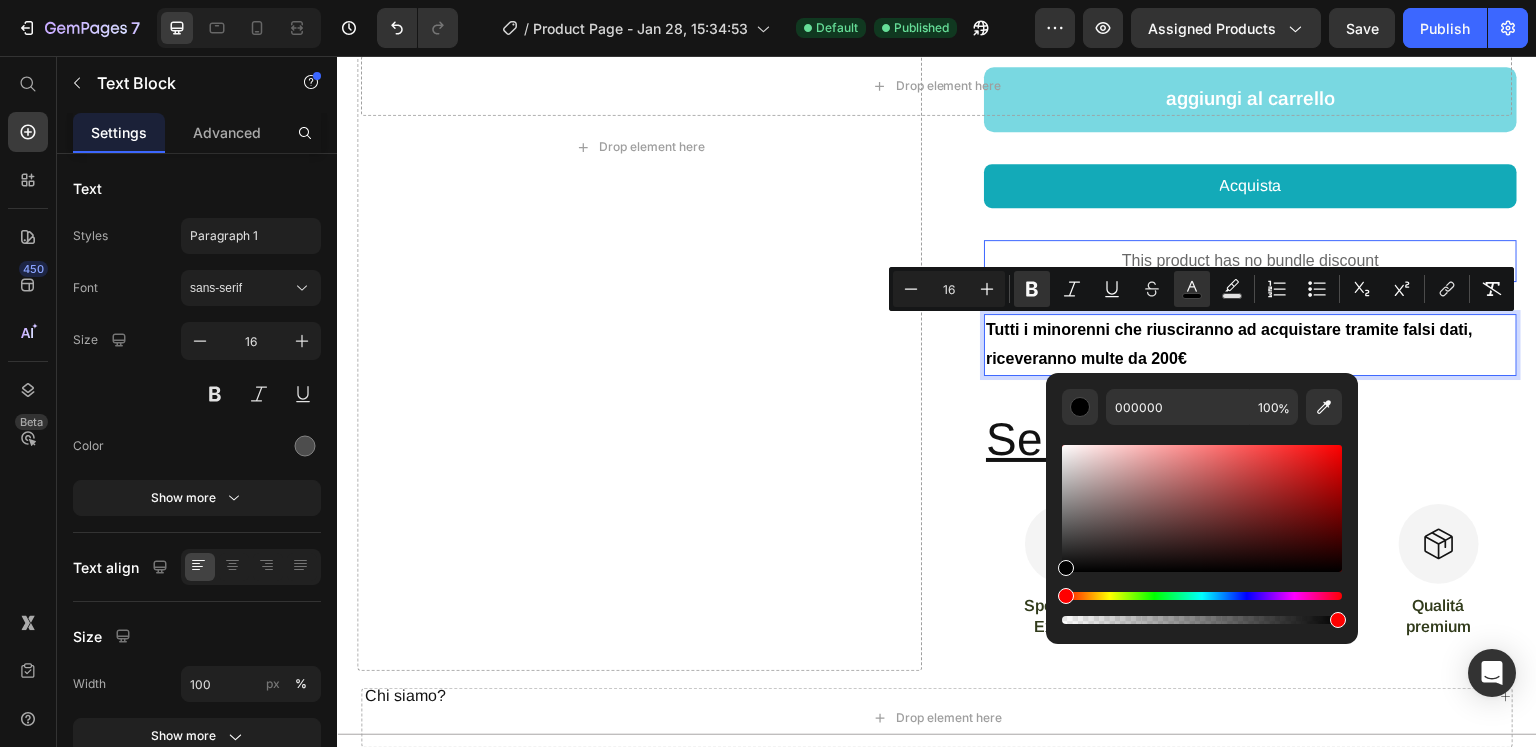 drag, startPoint x: 1064, startPoint y: 546, endPoint x: 1065, endPoint y: 585, distance: 39.012817 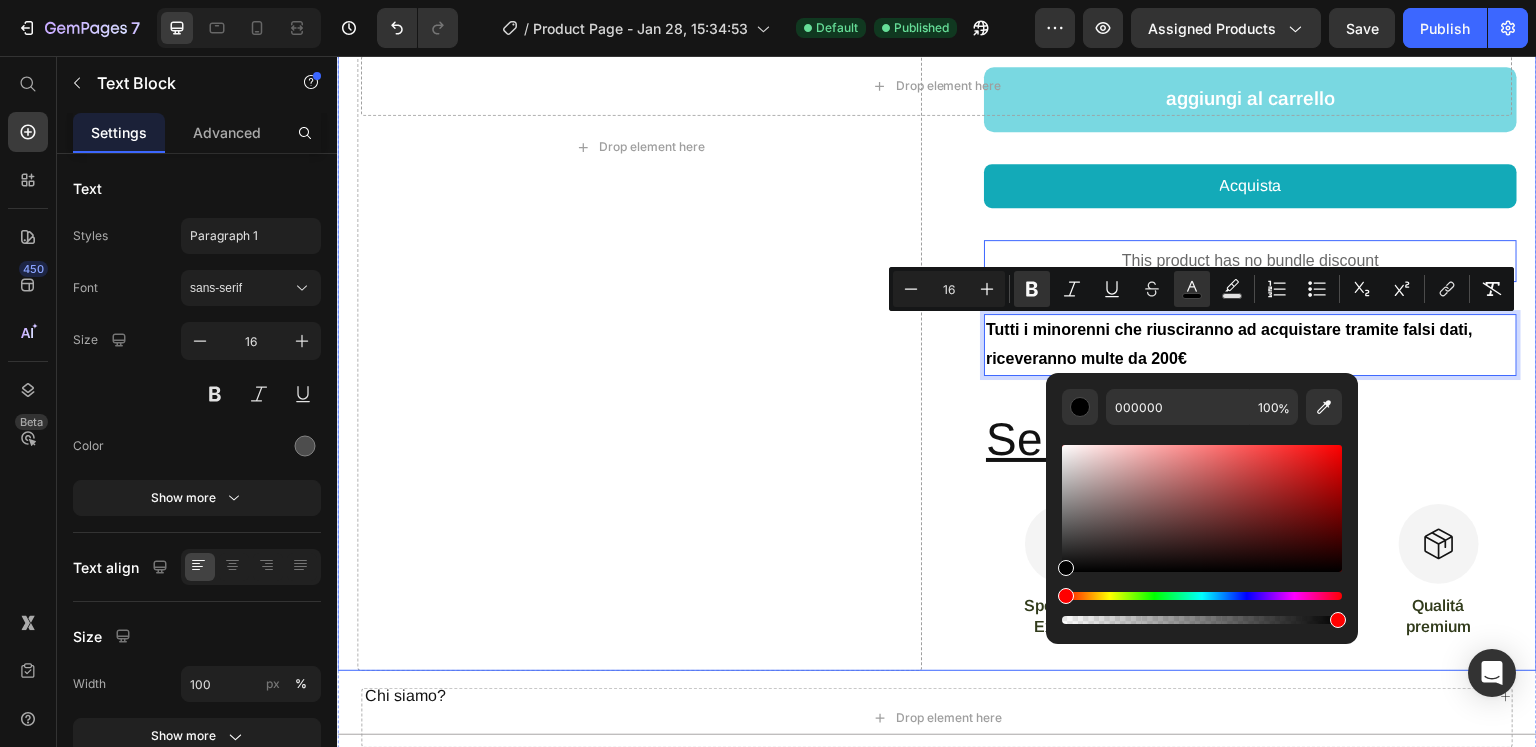 click on "Drop element here Scimmiette 12mila tiri -senza nicotina- Product Title Icon Icon Icon Icon
Icon Icon List (311 Recensioni) Text Block Row UN GUSTO PREGIATO, GRAZIE ALL'ARTE DELLA QUALITÀ Text Block                Title Line
&nbsp; 0% nicotina e 0% tabacco&nbsp;
impegno ecologico, grazie alla lunga durata Spedizione Express in 2/3 giorni Item List Sapore del liquido per sigaretta elettronica pesca ice Fragola ice Uva ice | più amato Anguria ice Frutti di bosco Product Variants & Swatches aggiungi al carrello Add to Cart Acquista Dynamic Checkout This product has no bundle discount Product Bundle Discount Tutti i minorenni che riusciranno ad acquistare tramite falsi dati, riceveranno multe da 200€ Text Block   32 Servizio prioritario Heading
Icon Spedizione Express Text Block
Icon 30 giorni di garanzia Text Block
Icon Qualitá &nbsp;premium Text Block Row Row Product" at bounding box center [937, 123] 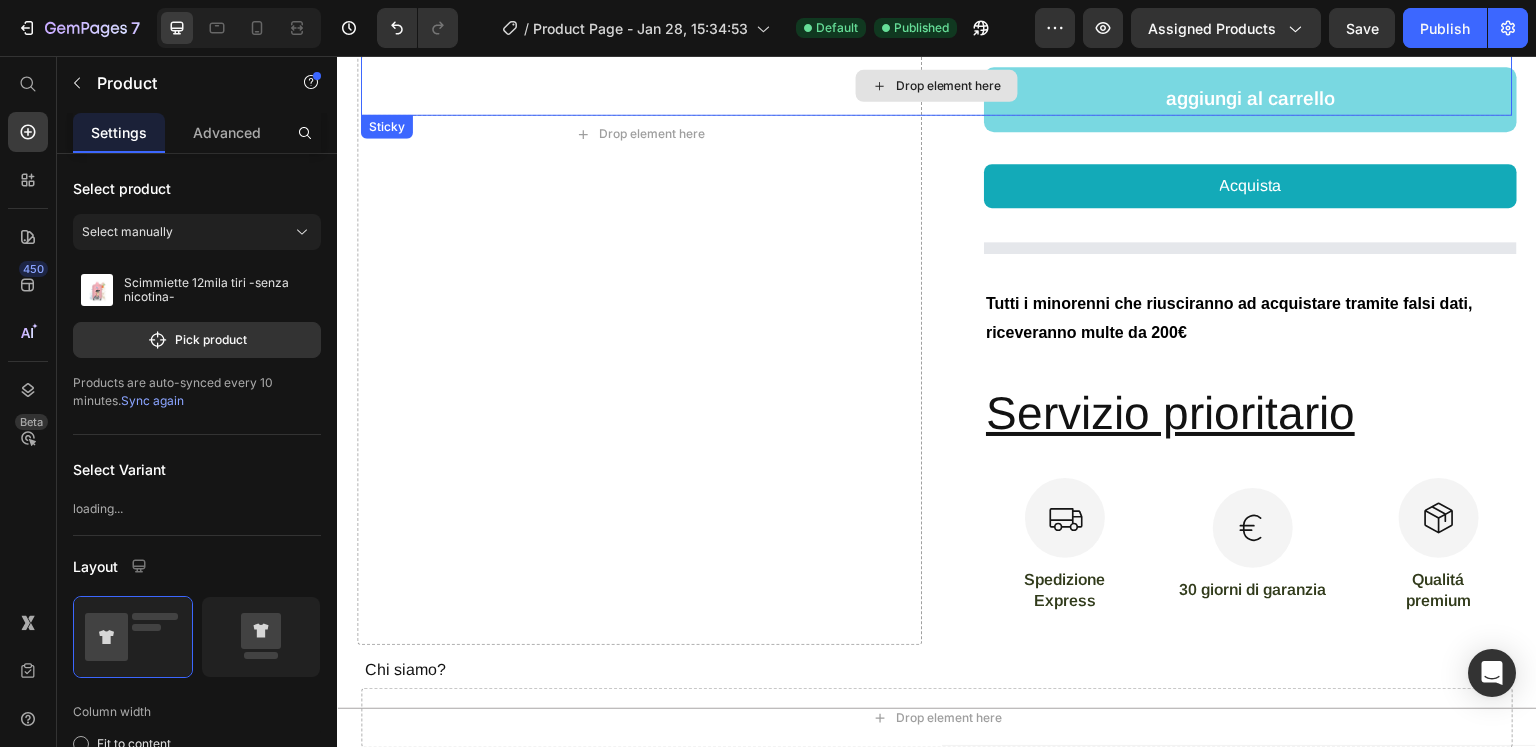 scroll, scrollTop: 1404, scrollLeft: 0, axis: vertical 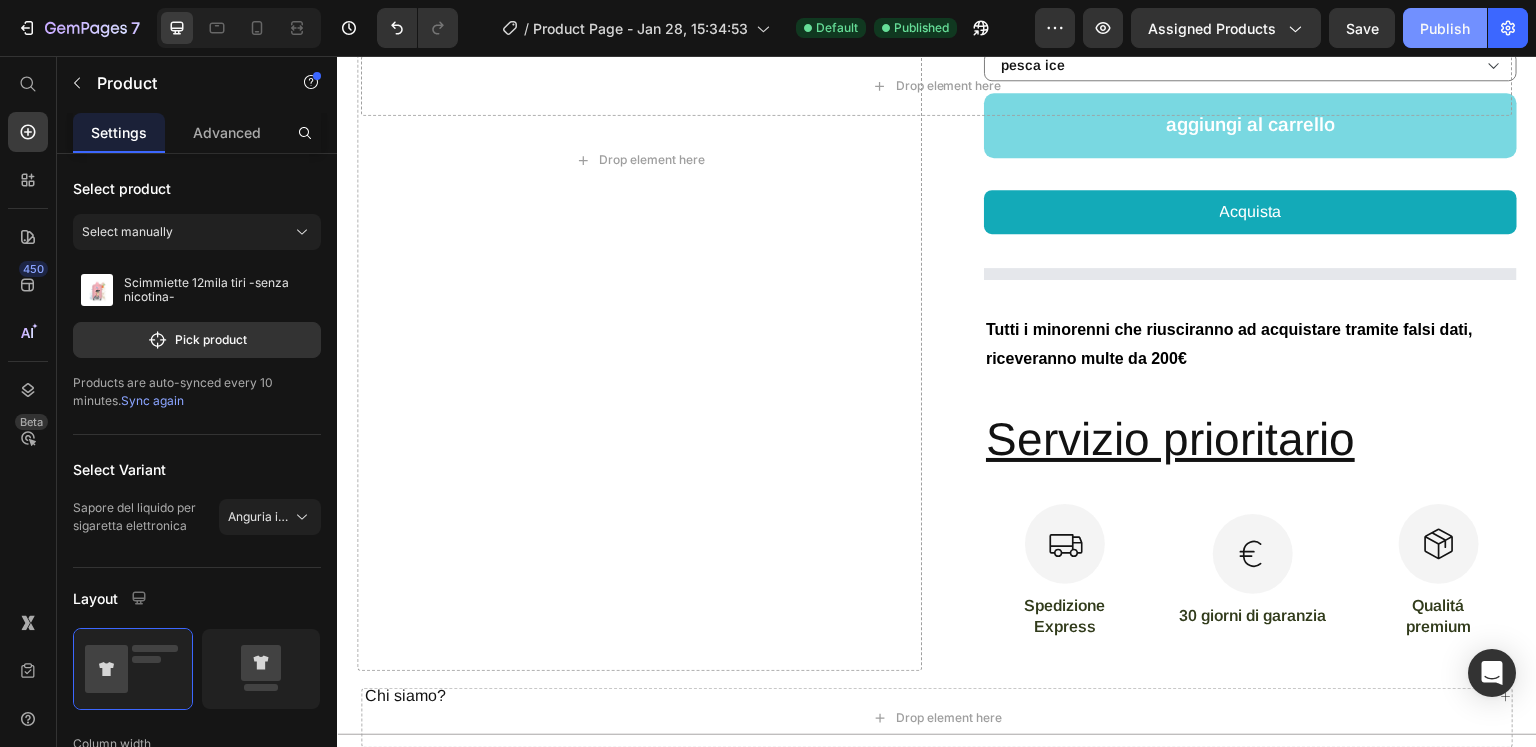 click on "Publish" at bounding box center (1445, 28) 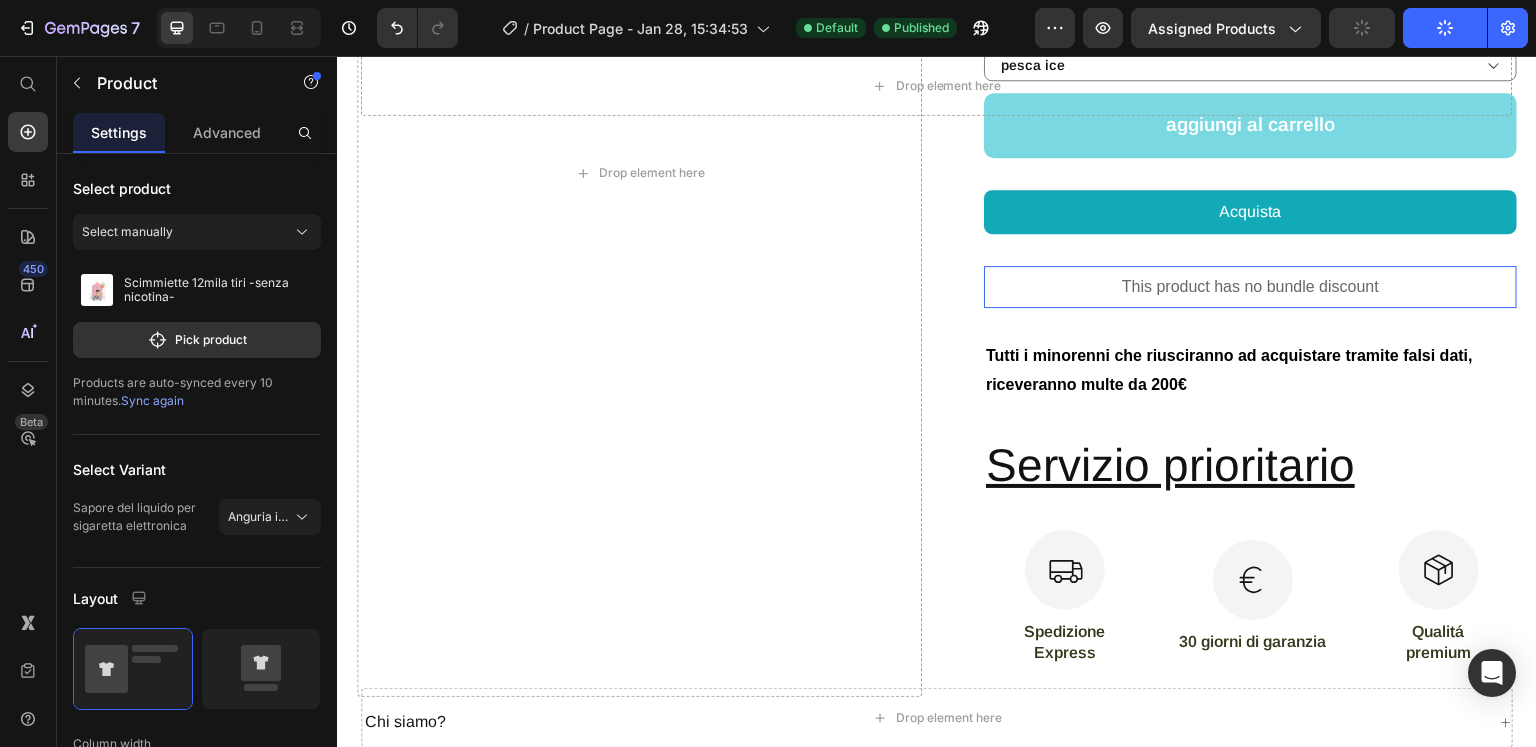 scroll, scrollTop: 1430, scrollLeft: 0, axis: vertical 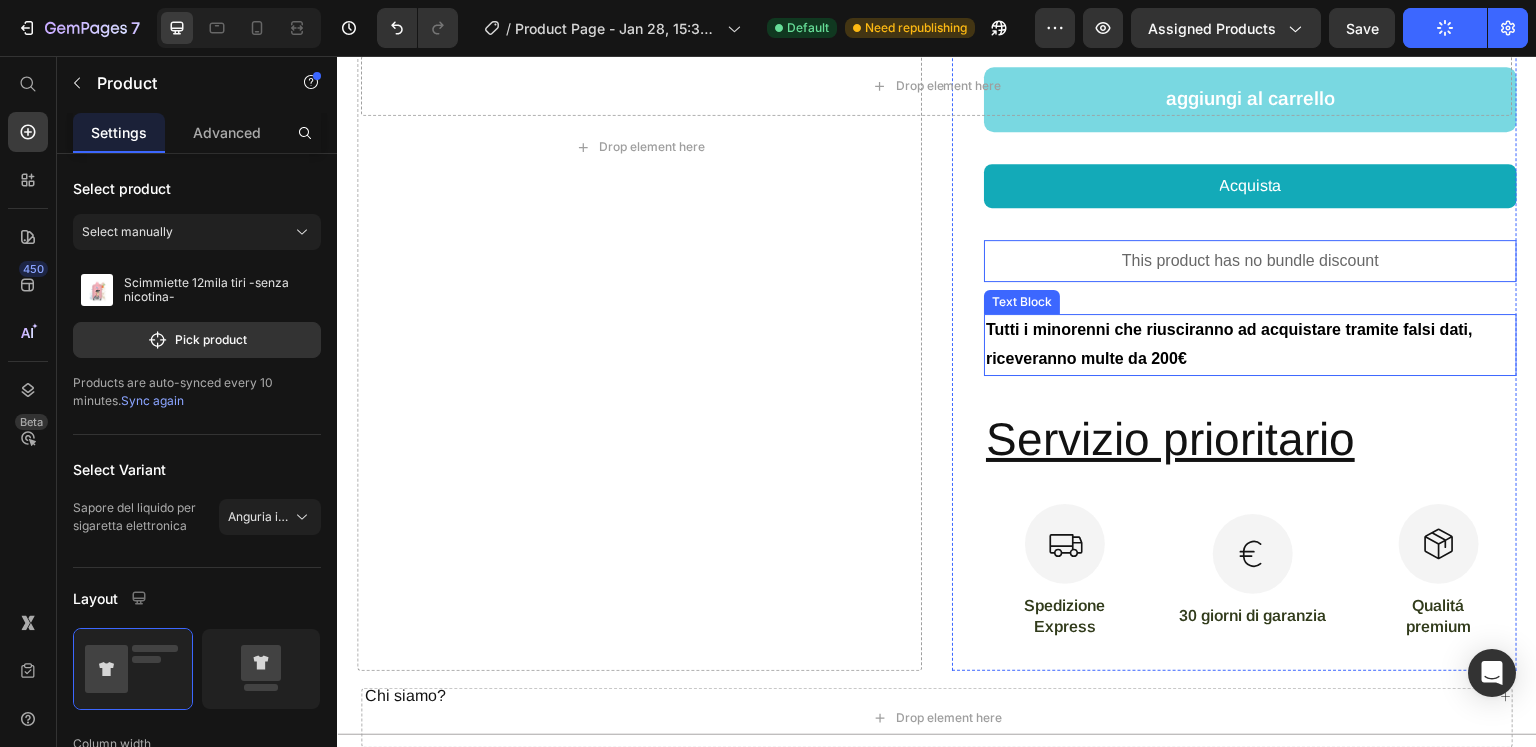 click on "Tutti i minorenni che riusciranno ad acquistare tramite falsi dati, riceveranno multe da 200€" at bounding box center (1229, 344) 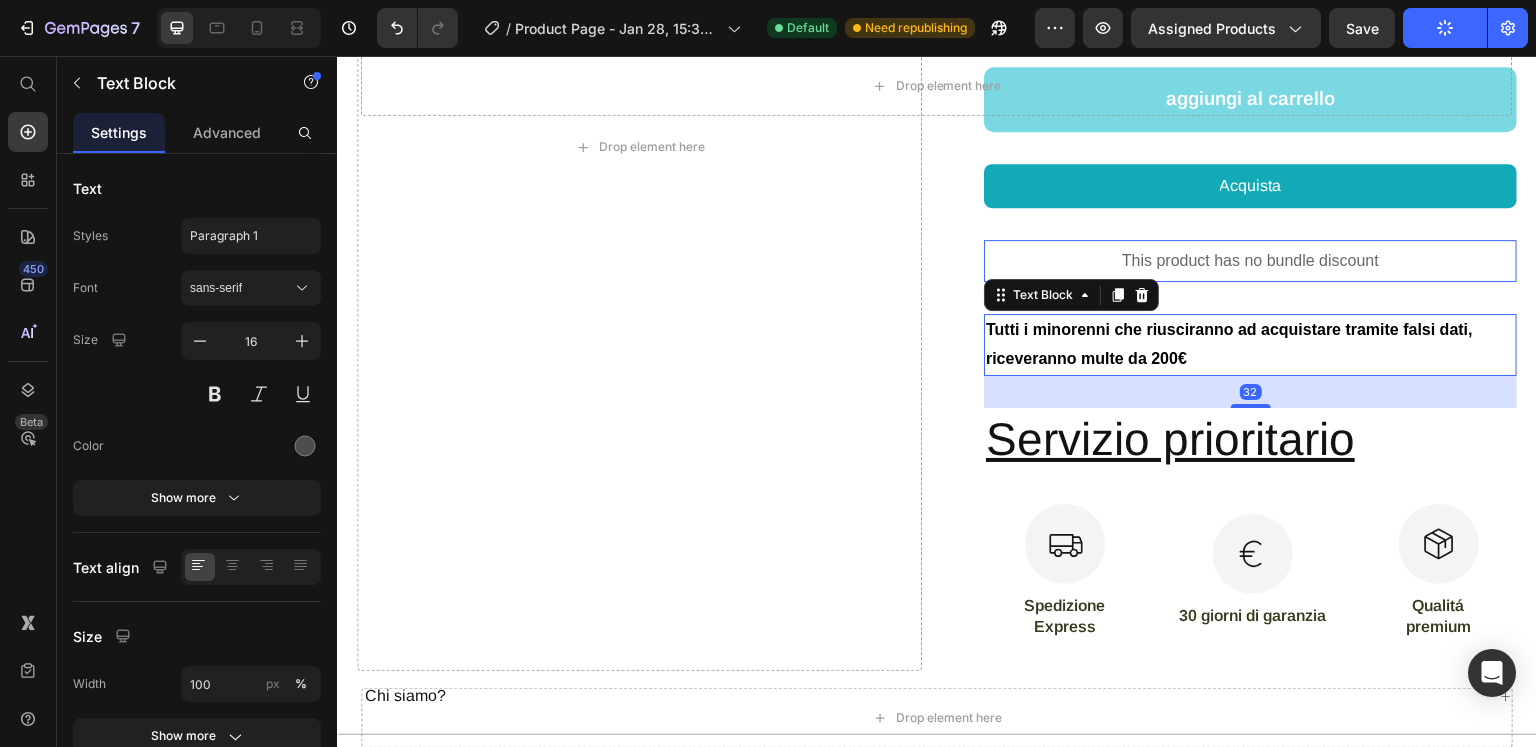 click on "Tutti i minorenni che riusciranno ad acquistare tramite falsi dati, riceveranno multe da 200€" at bounding box center (1229, 344) 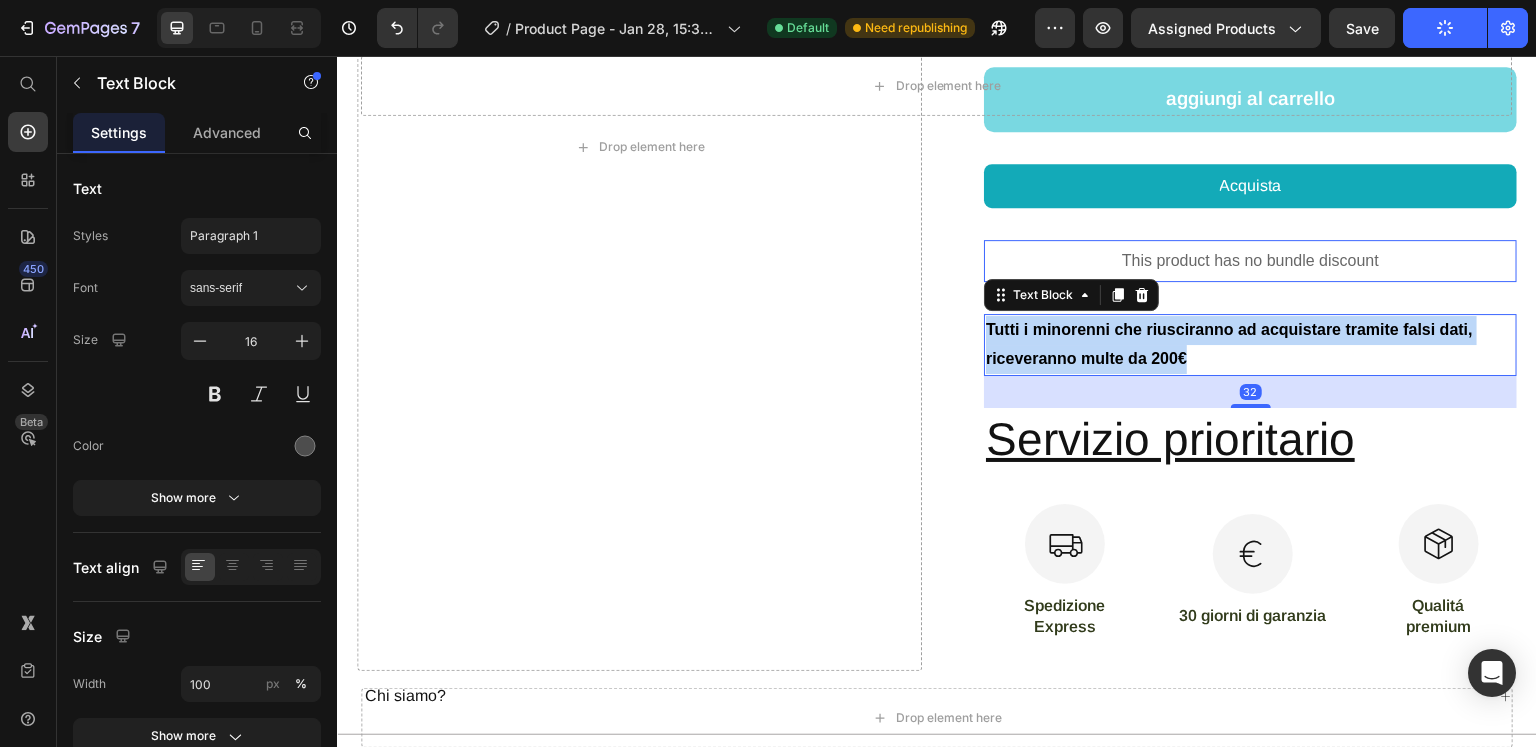 click on "Tutti i minorenni che riusciranno ad acquistare tramite falsi dati, riceveranno multe da 200€" at bounding box center [1229, 344] 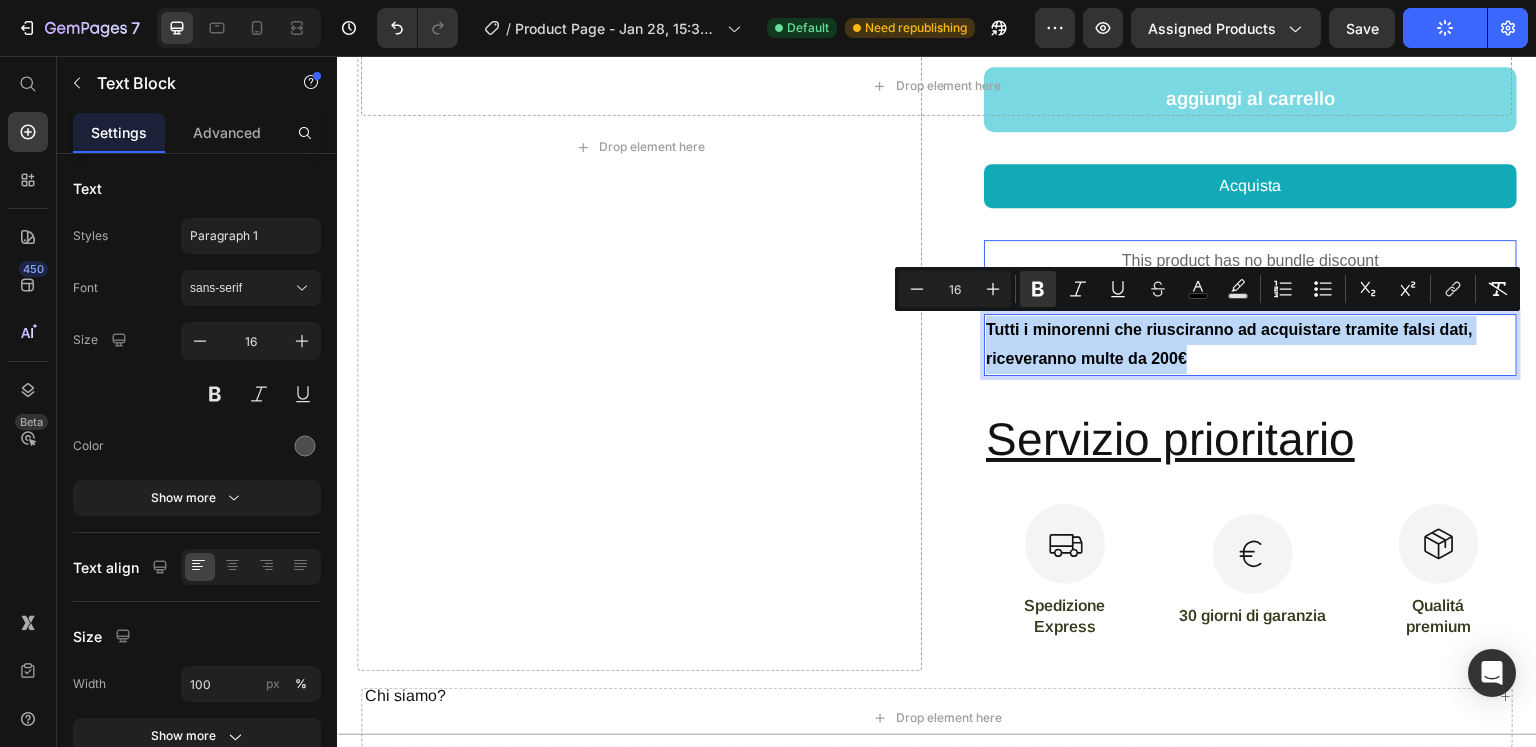 click on "Tutti i minorenni che riusciranno ad acquistare tramite falsi dati, riceveranno multe da 200€" at bounding box center (1229, 344) 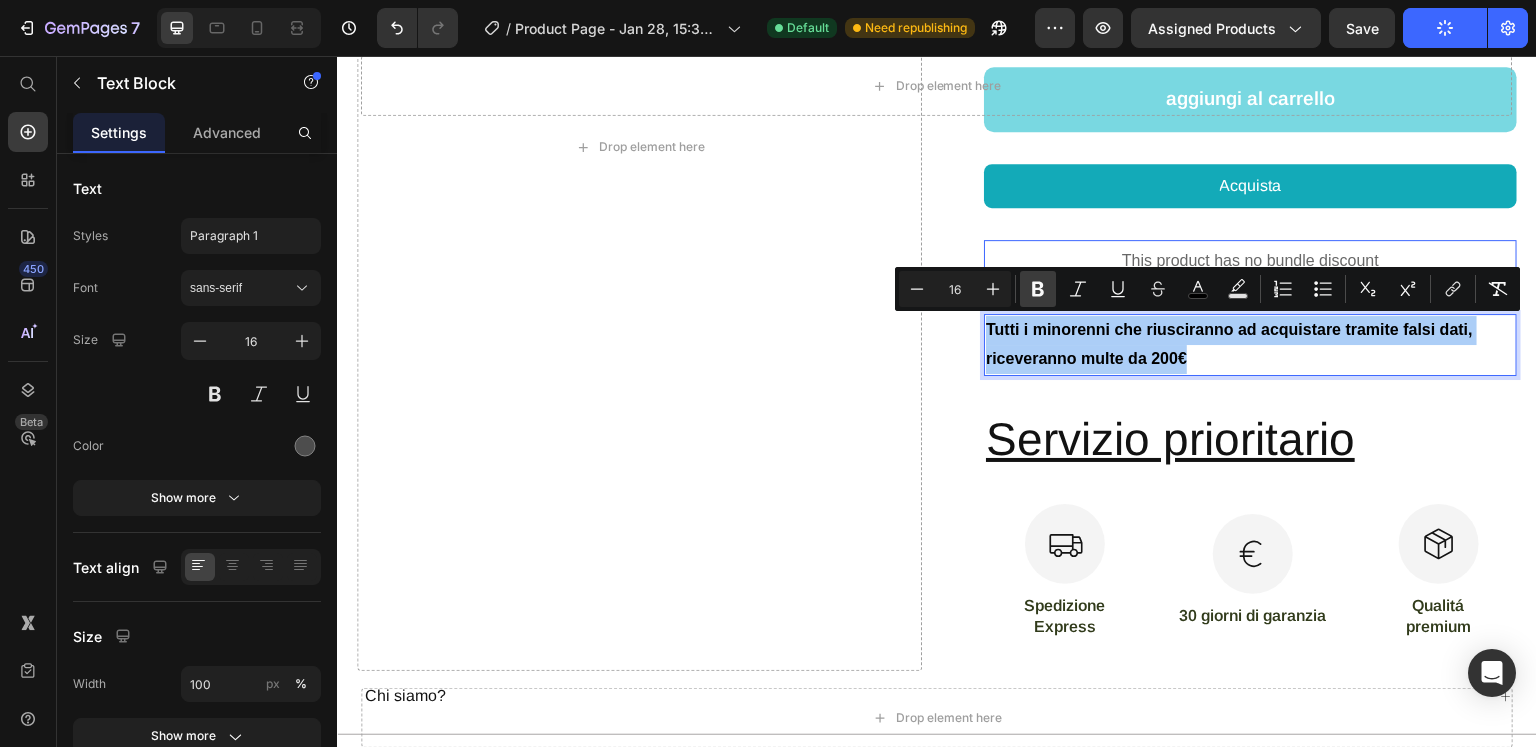 click 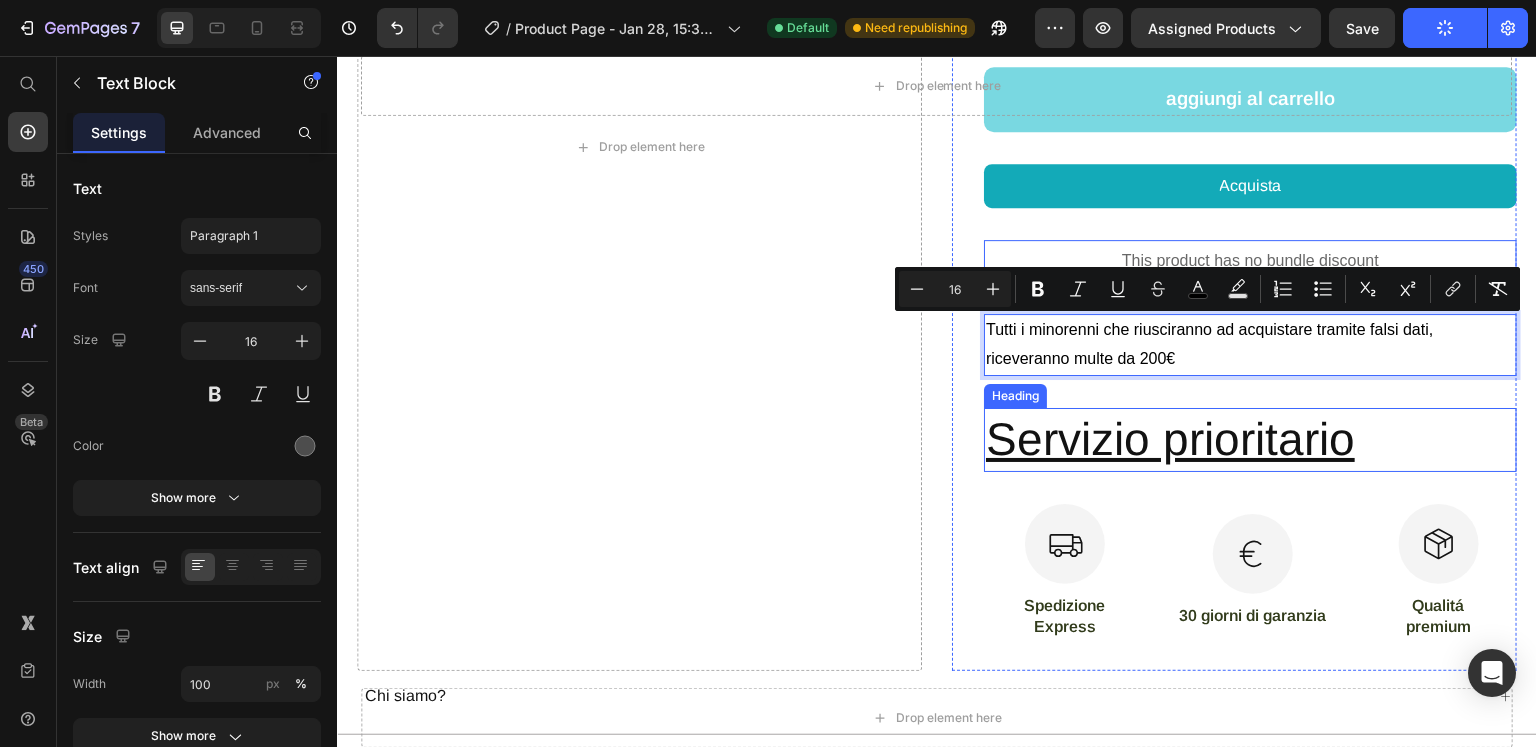 click on "Servizio prioritario" at bounding box center [1250, 440] 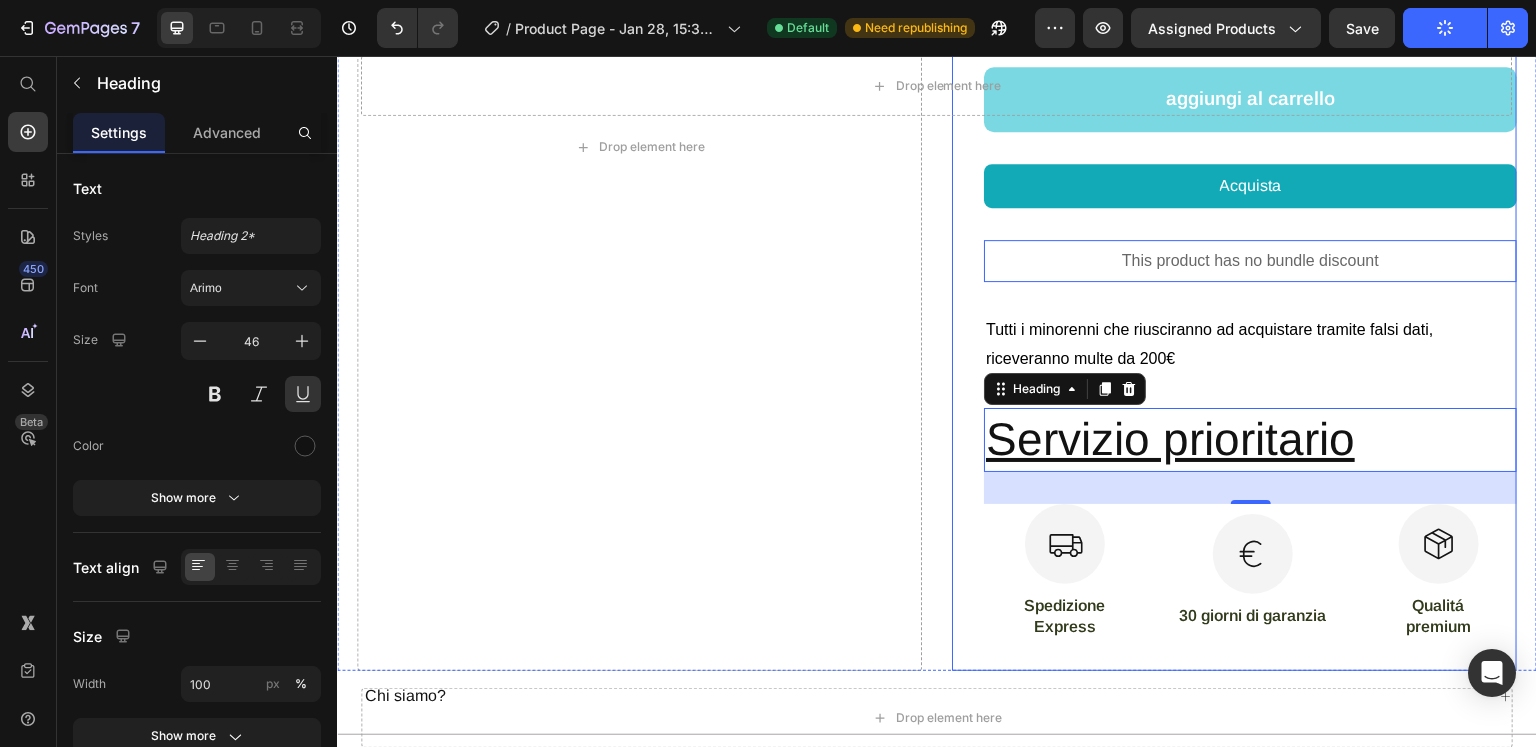 click on "Tutti i minorenni che riusciranno ad acquistare tramite falsi dati, riceveranno multe da 200€" at bounding box center [1250, 345] 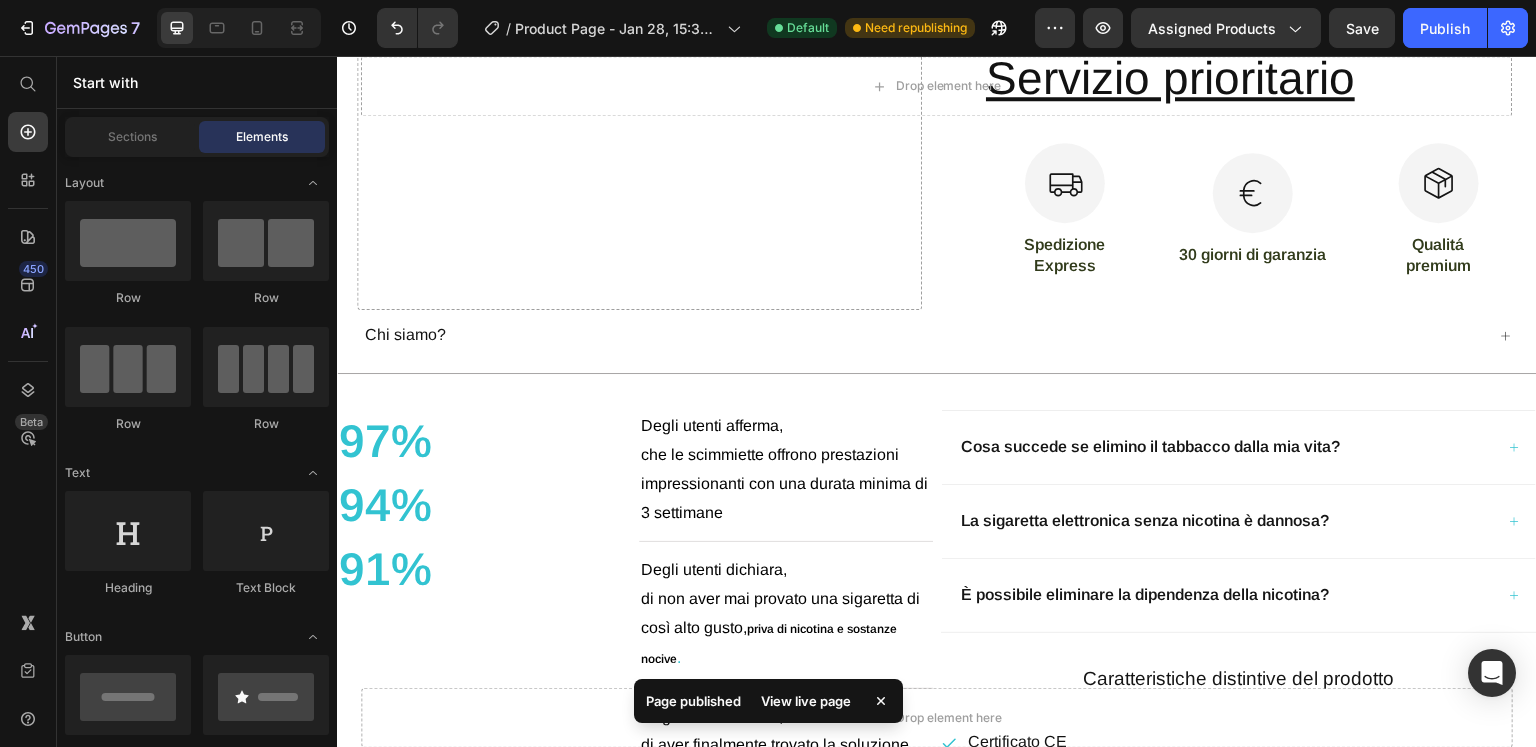 scroll, scrollTop: 1859, scrollLeft: 0, axis: vertical 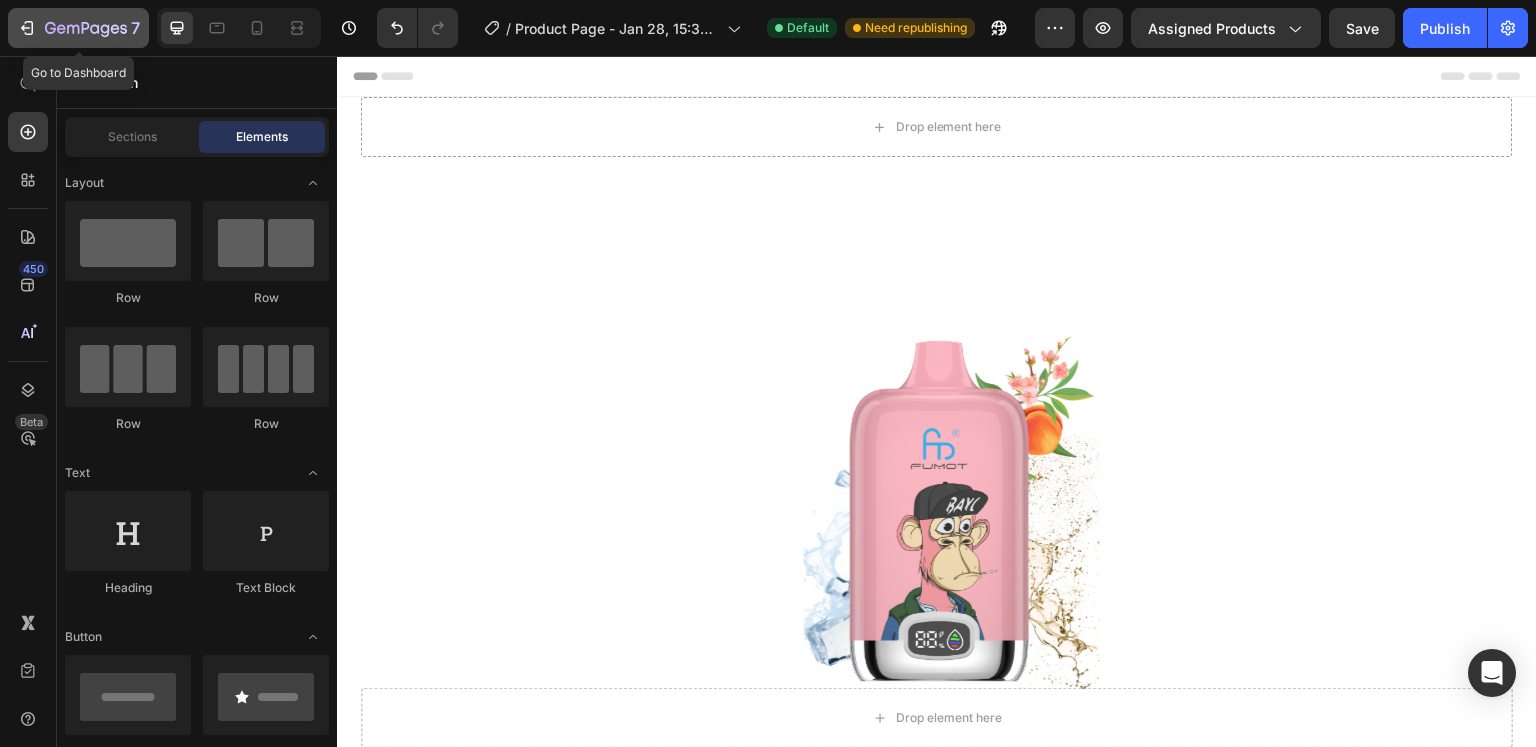 click 